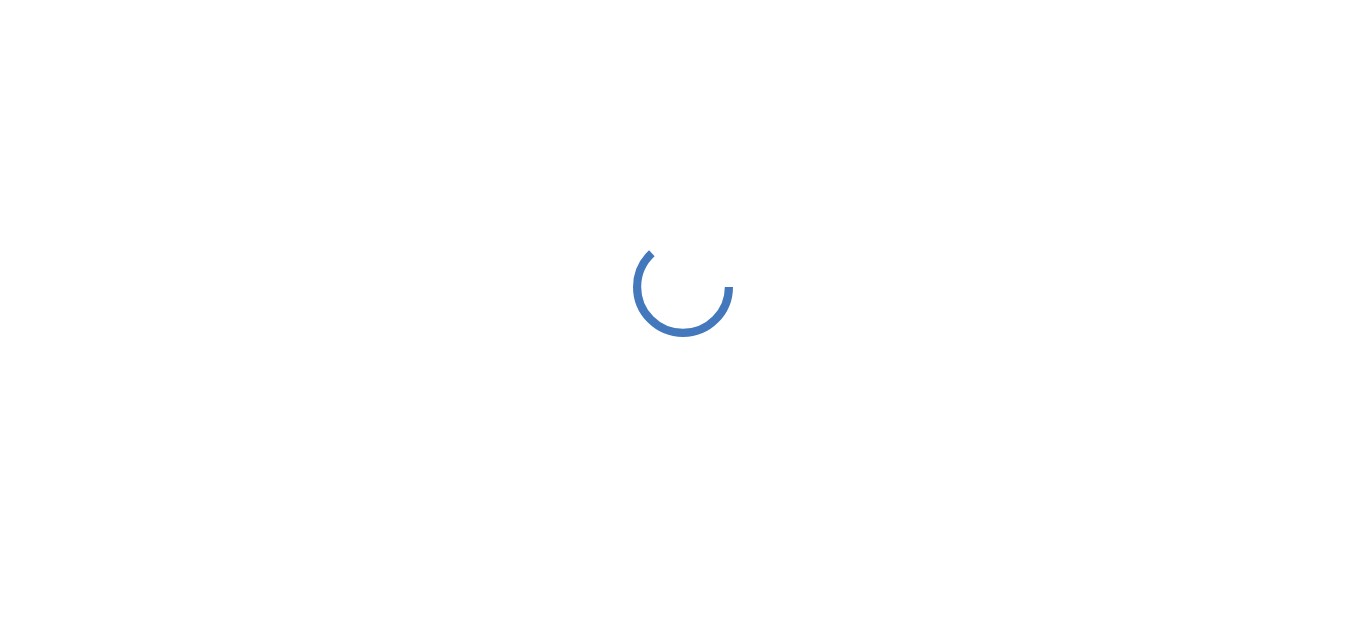 scroll, scrollTop: 0, scrollLeft: 0, axis: both 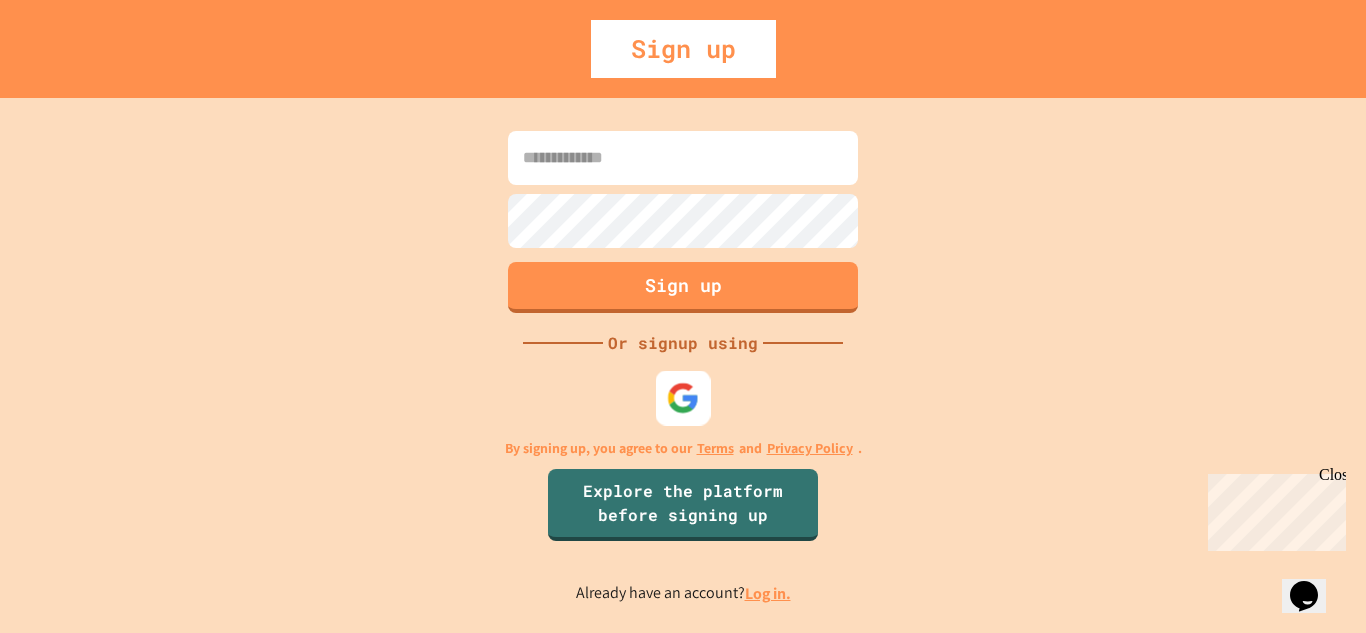 click at bounding box center [683, 397] 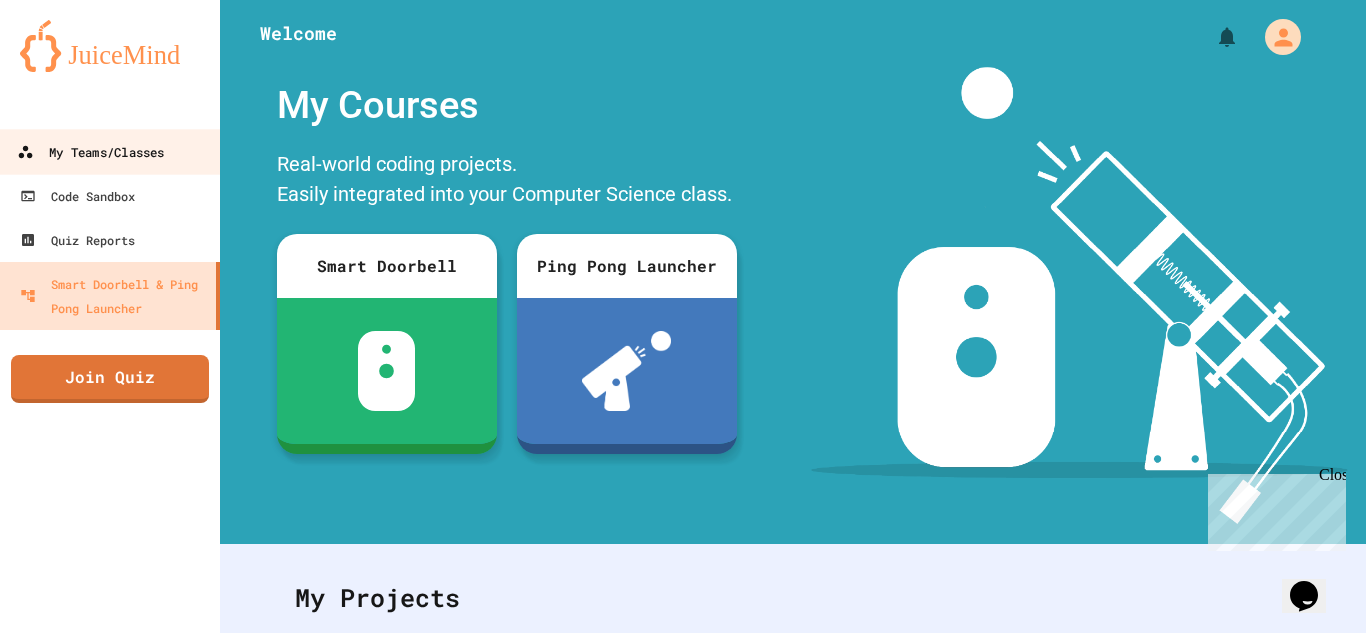 click on "My Teams/Classes" at bounding box center (90, 152) 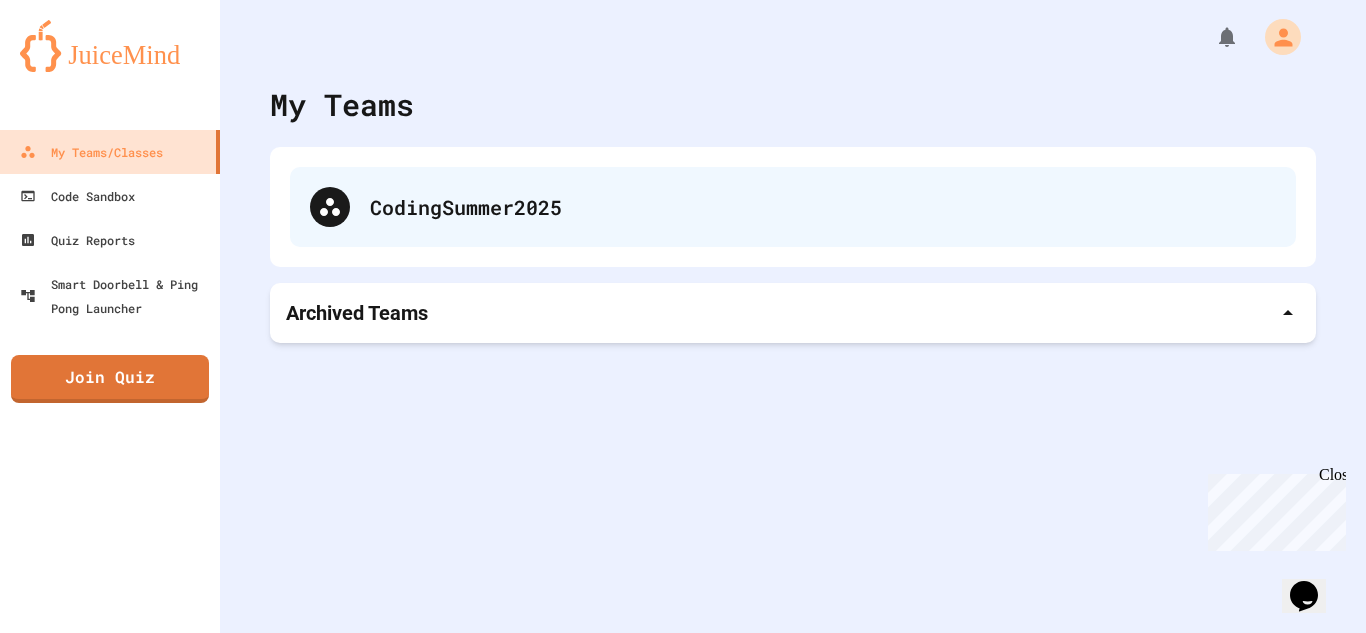 click on "CodingSummer2025" at bounding box center (823, 207) 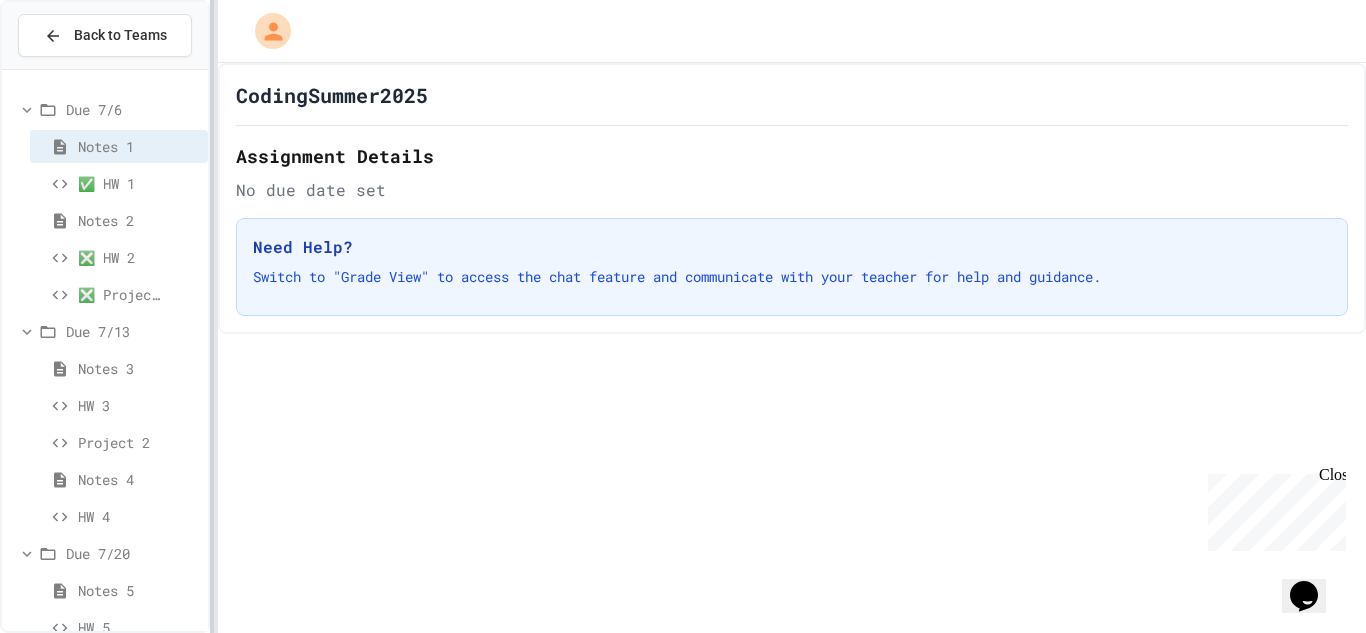 click on "**********" at bounding box center [683, 316] 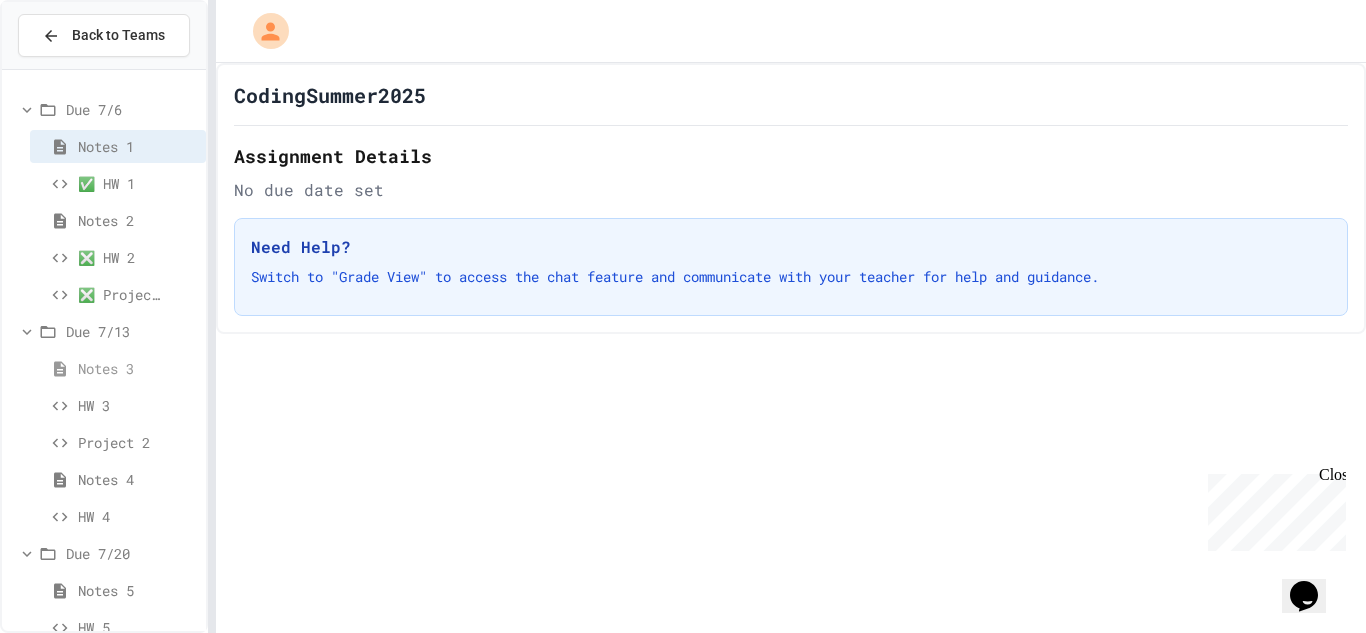 click on "Notes 3" at bounding box center [109, 368] 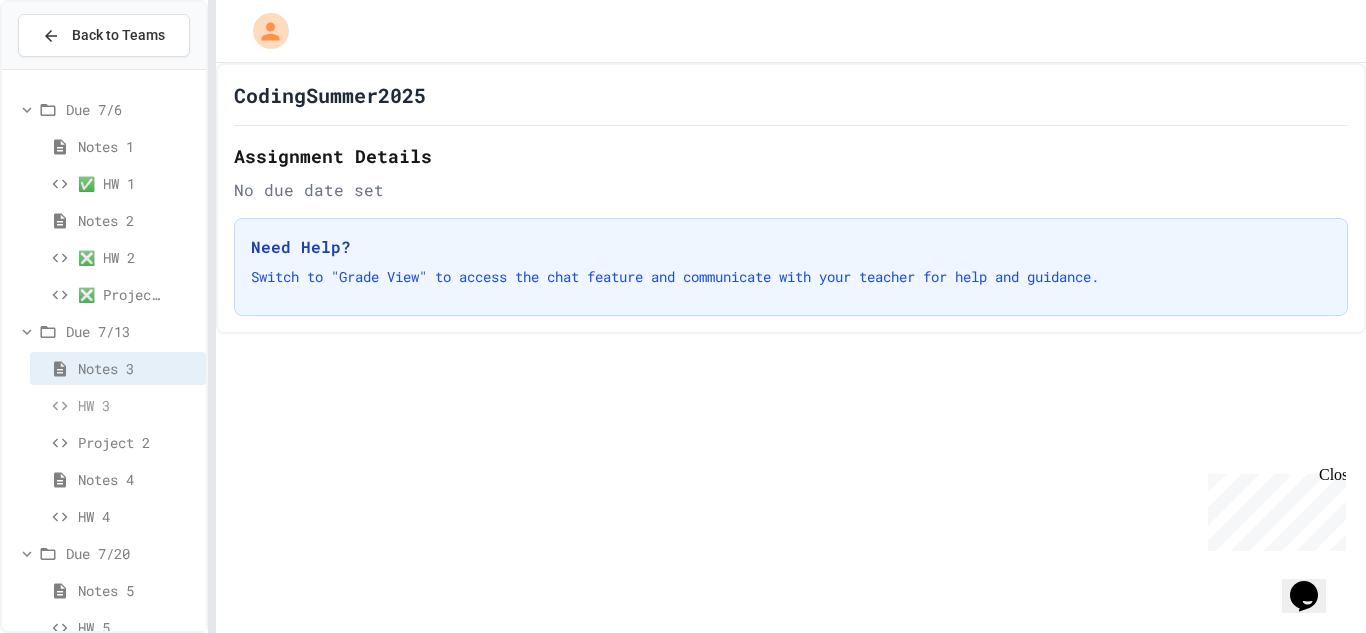 click on "HW 3" at bounding box center [109, 405] 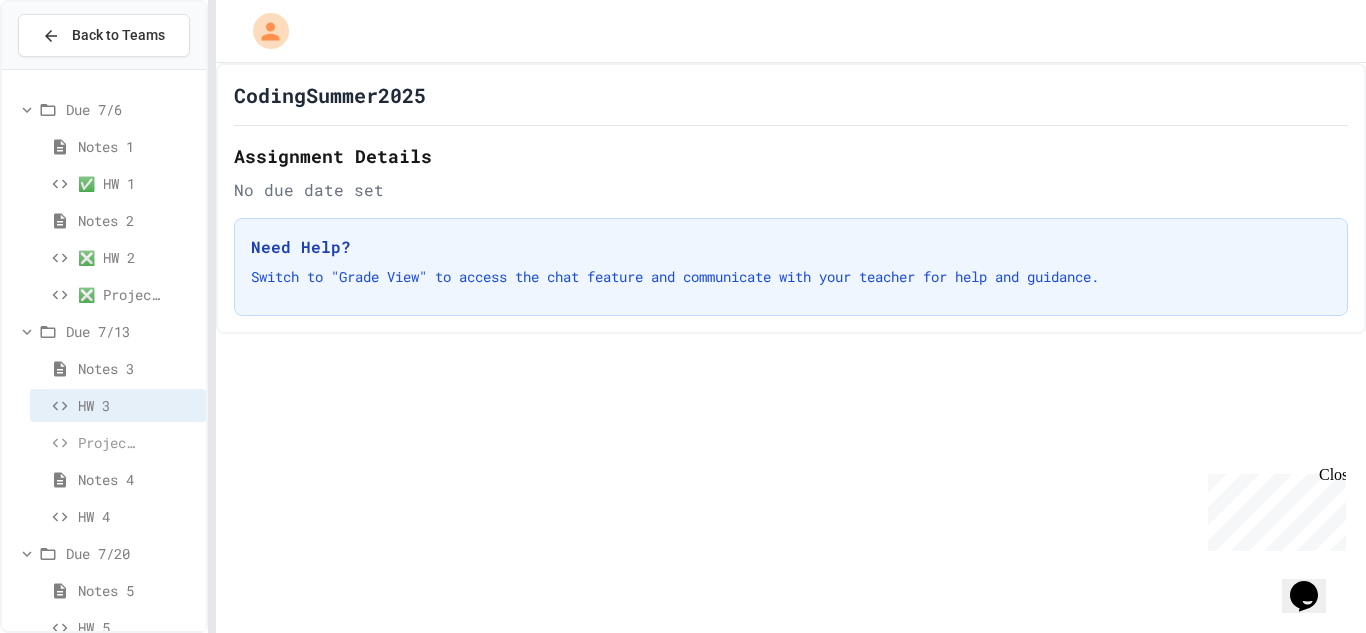 click on "Project 2" at bounding box center (109, 442) 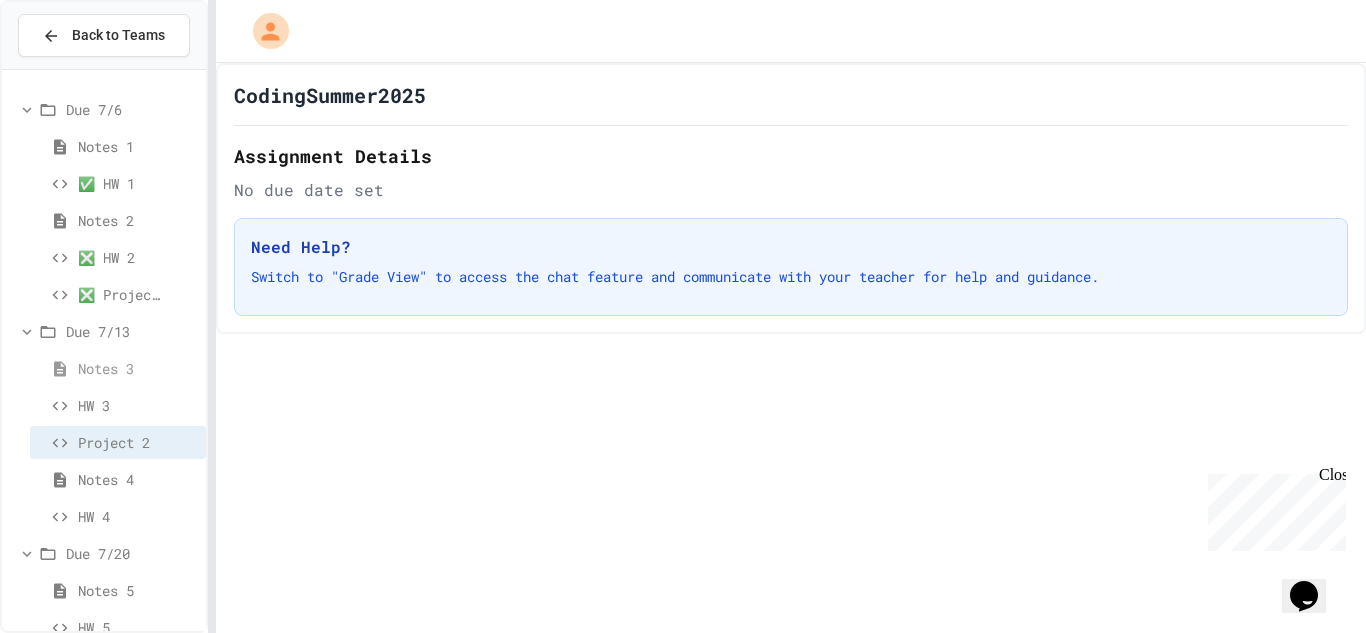 click on "Notes 3" at bounding box center [109, 368] 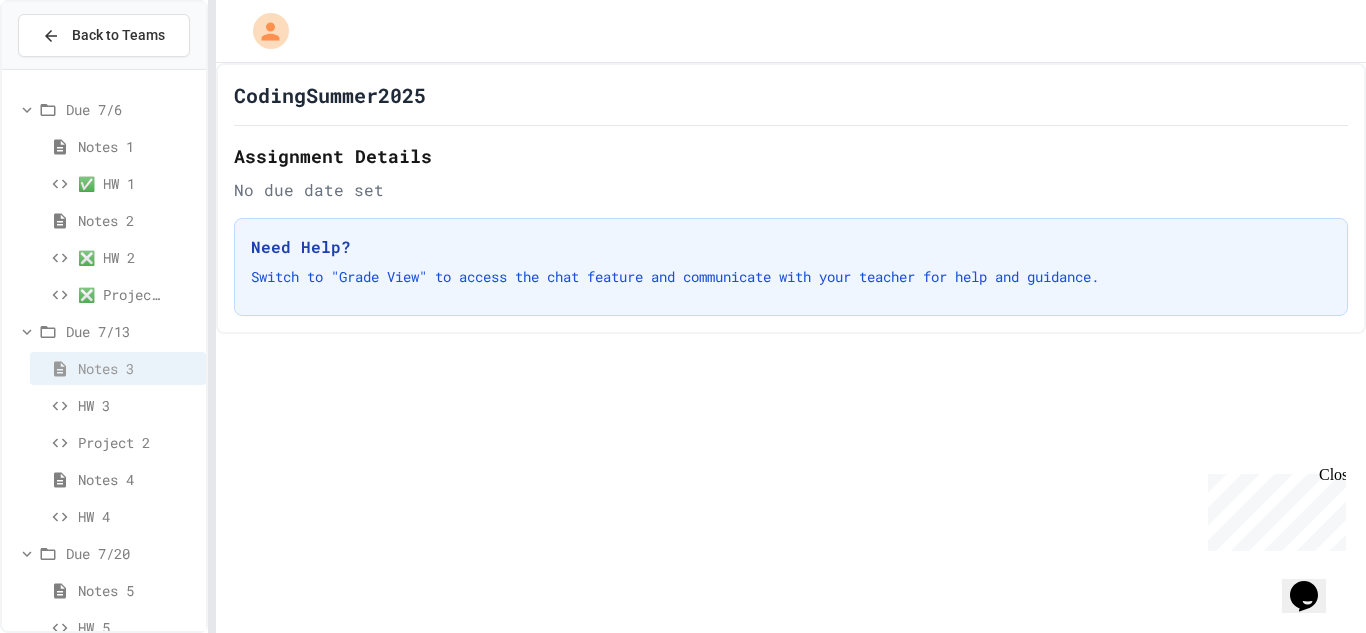 click on "Notes 3" at bounding box center (109, 368) 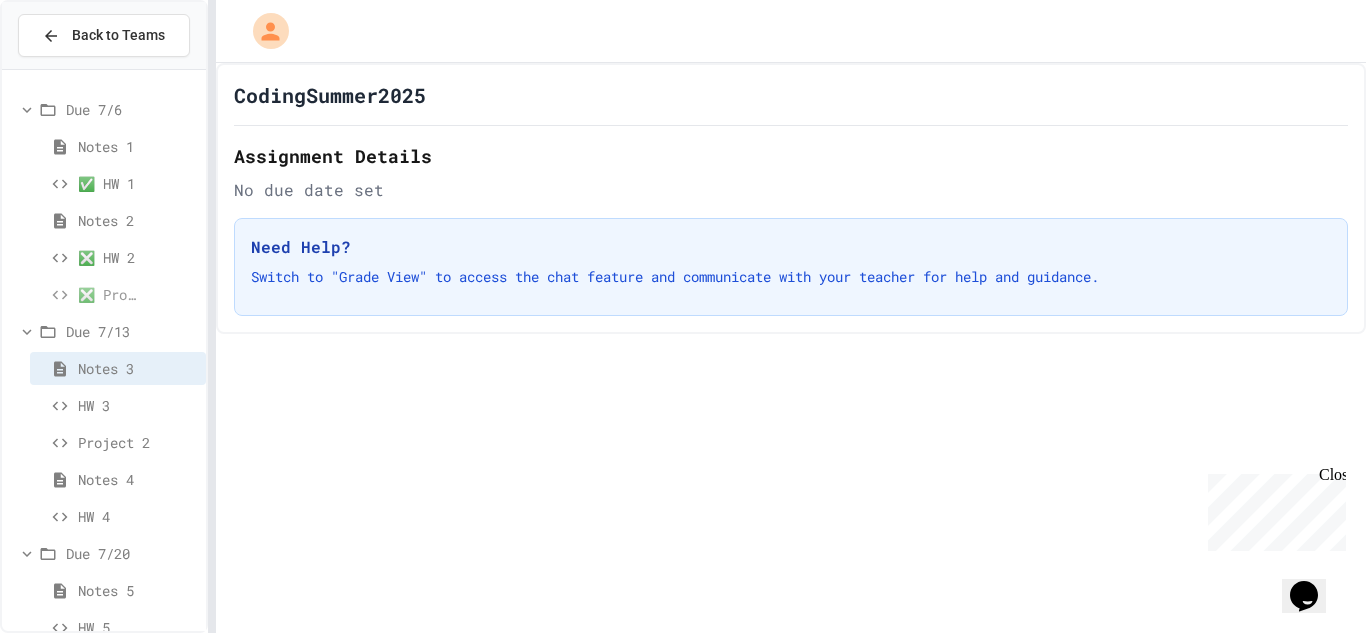 click on "❎ Project 1" at bounding box center (109, 294) 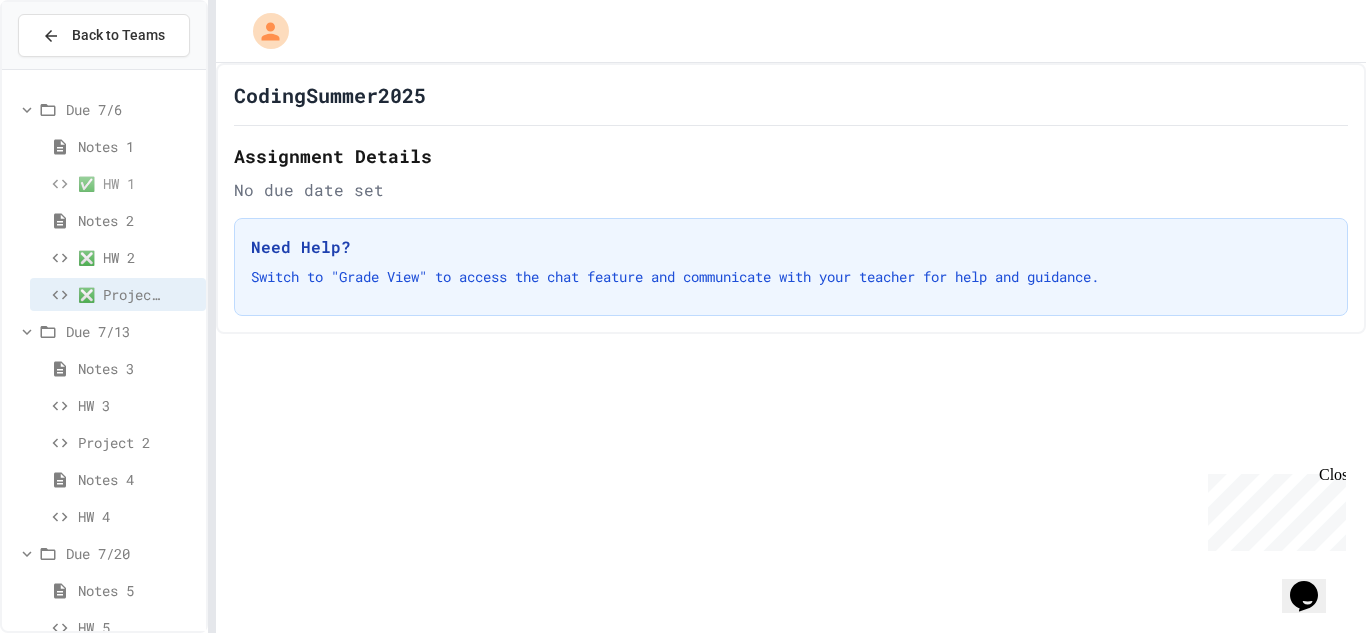 click on "✅ HW 1" at bounding box center [109, 183] 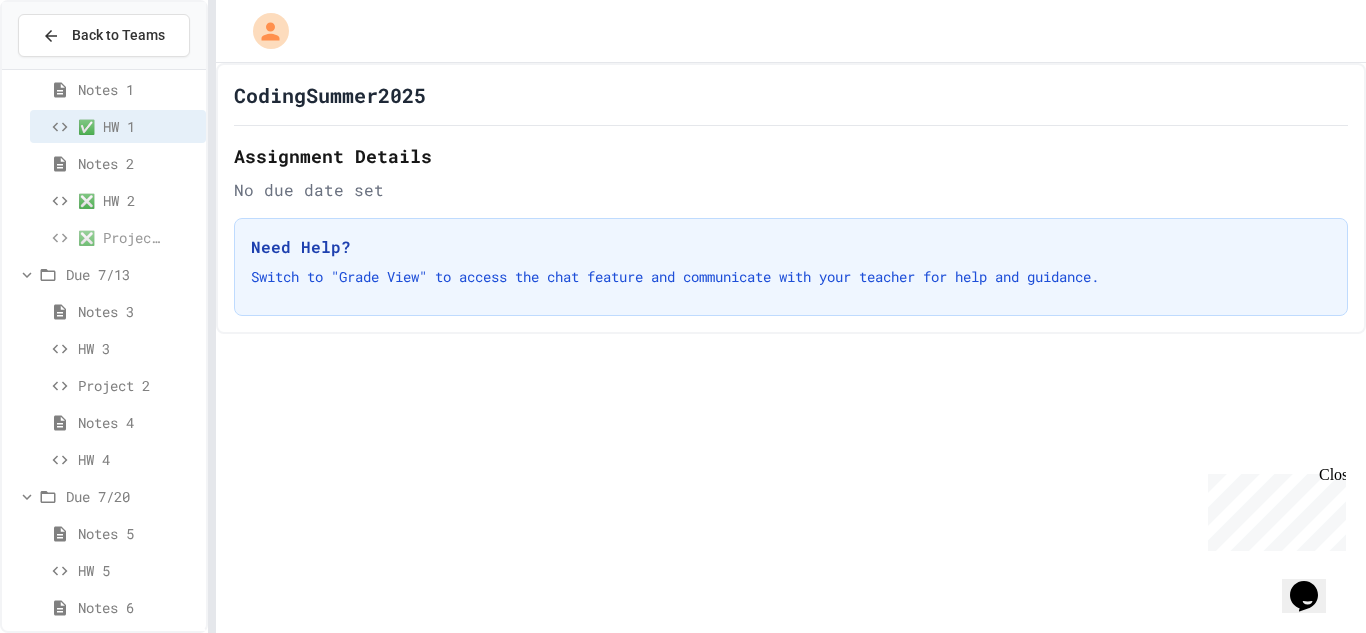 scroll, scrollTop: 59, scrollLeft: 0, axis: vertical 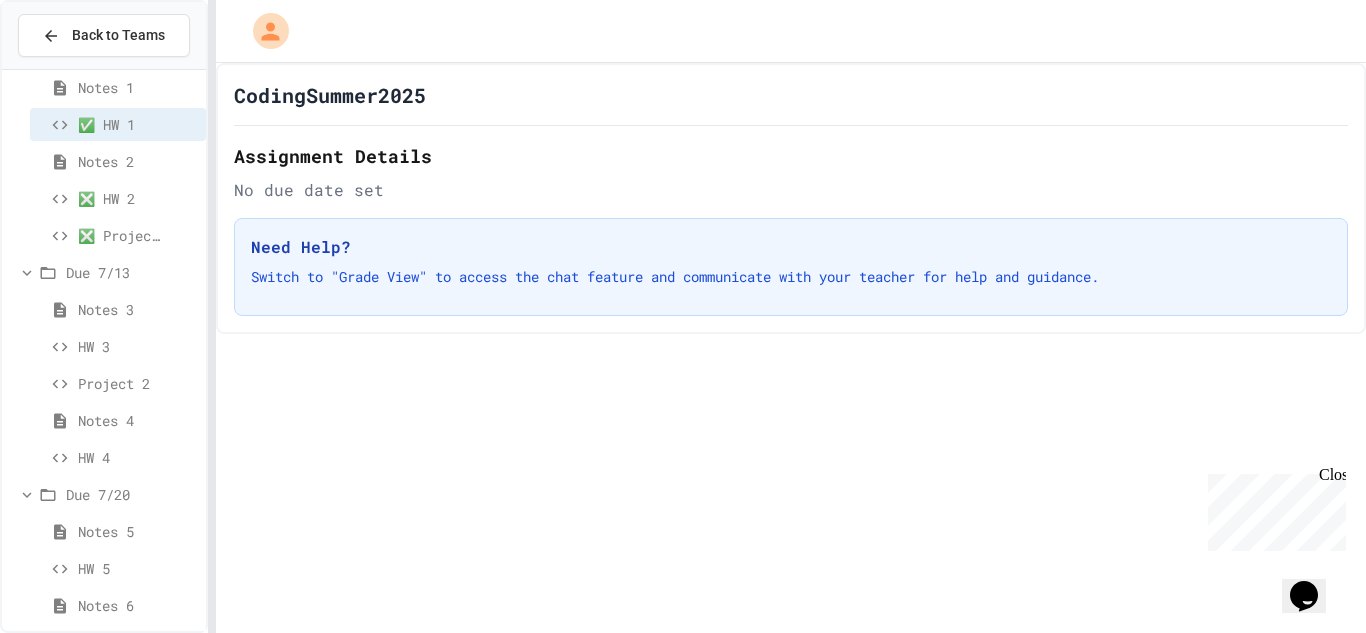 click on "Close" at bounding box center [1331, 478] 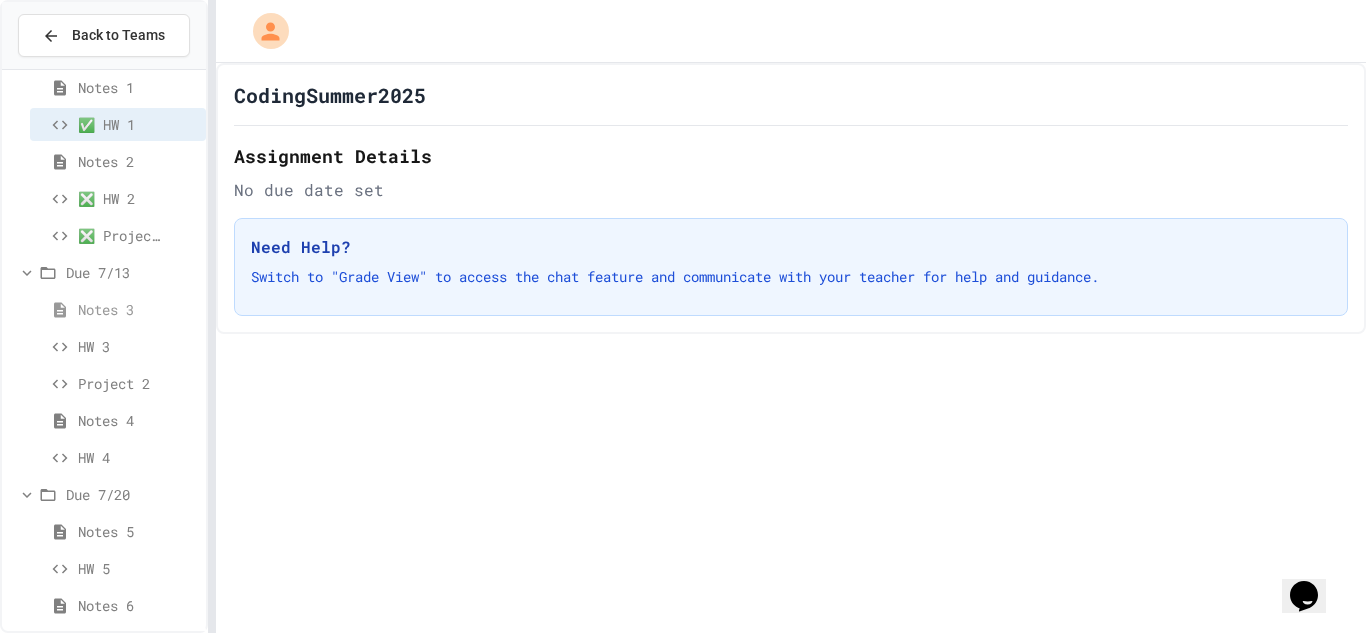 click on "Notes 3" at bounding box center [109, 309] 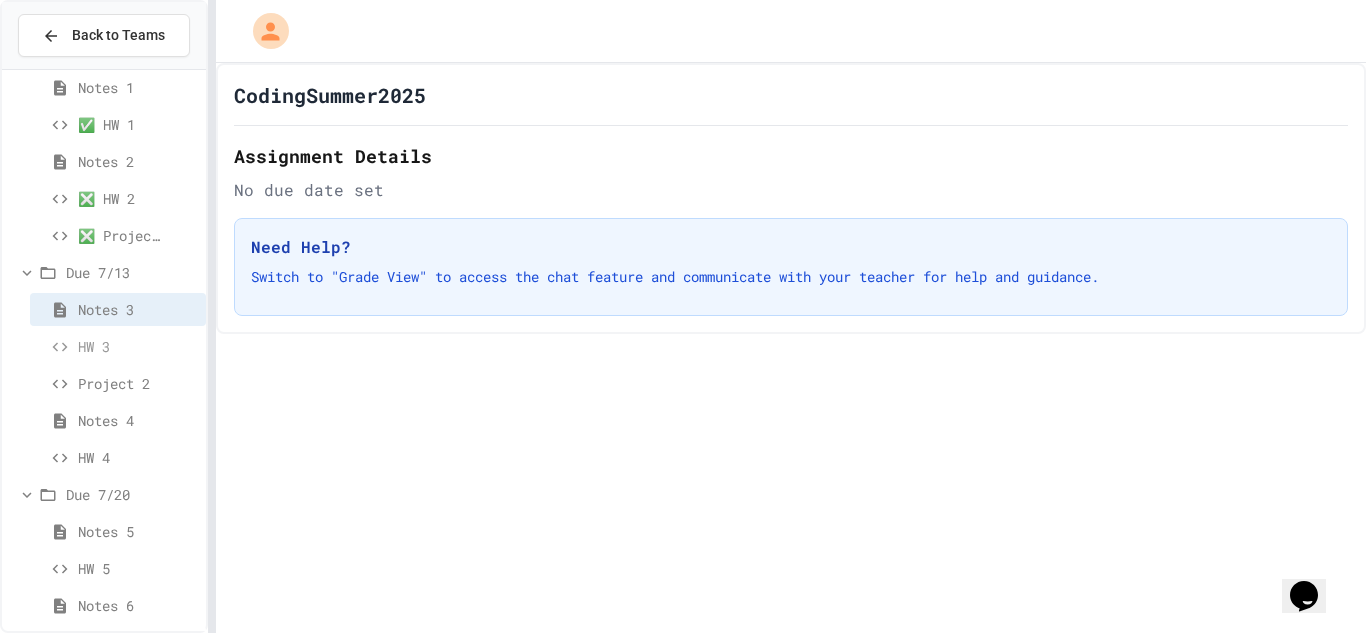 click on "HW 3" at bounding box center (109, 346) 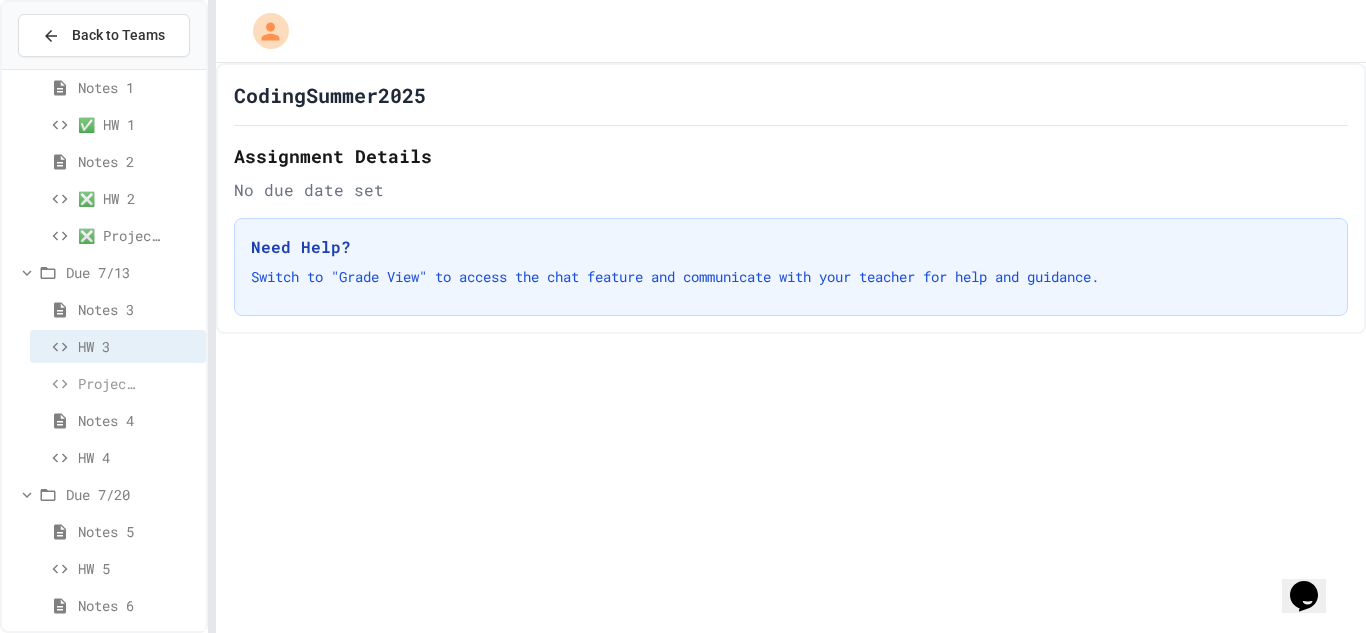 click on "Project 2" at bounding box center [109, 383] 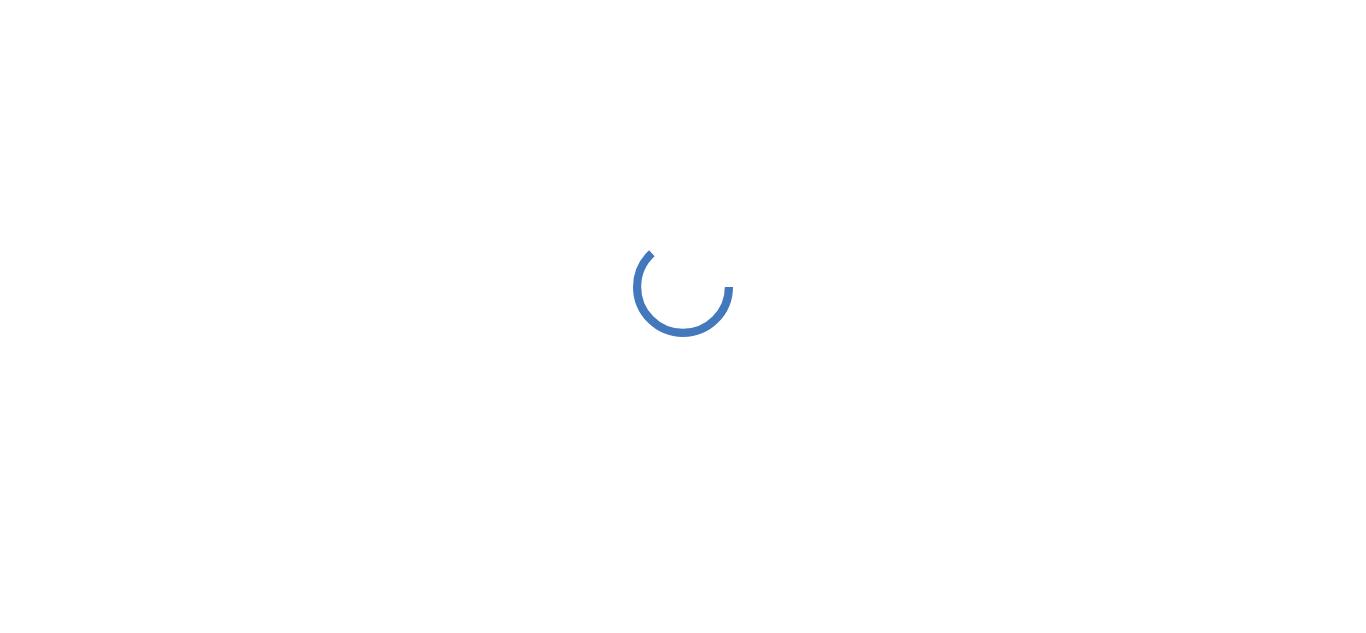 scroll, scrollTop: 0, scrollLeft: 0, axis: both 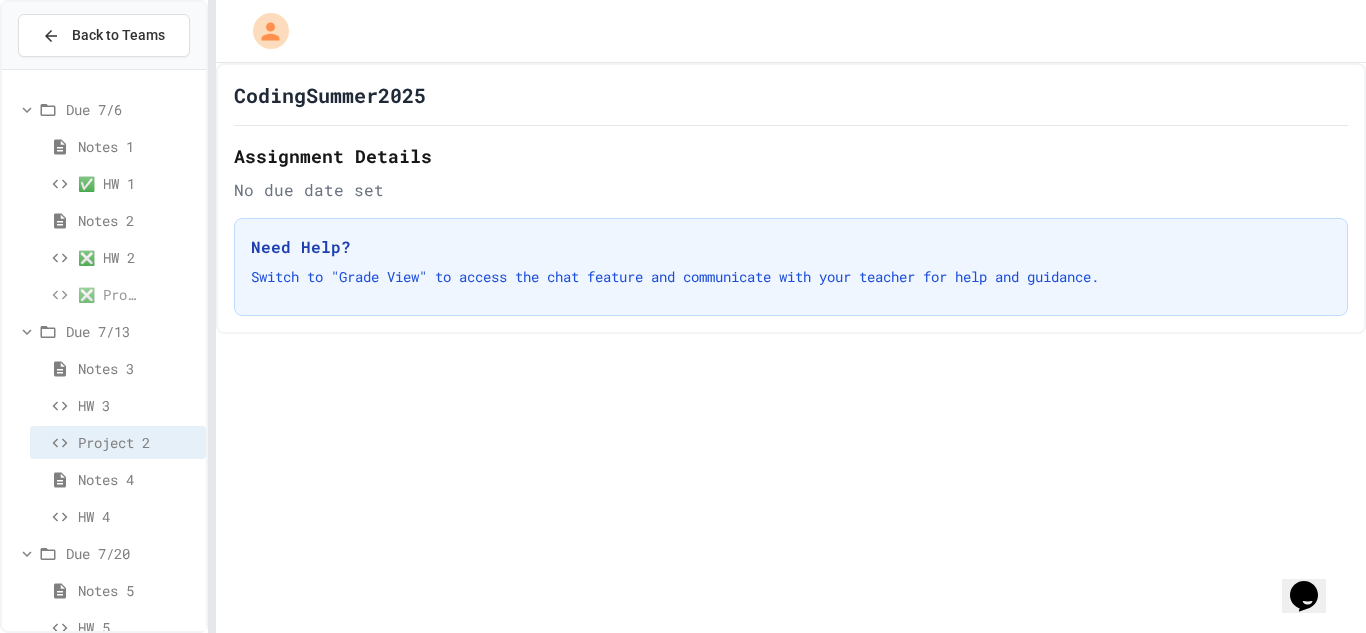 click on "❎ Project 1" at bounding box center (109, 294) 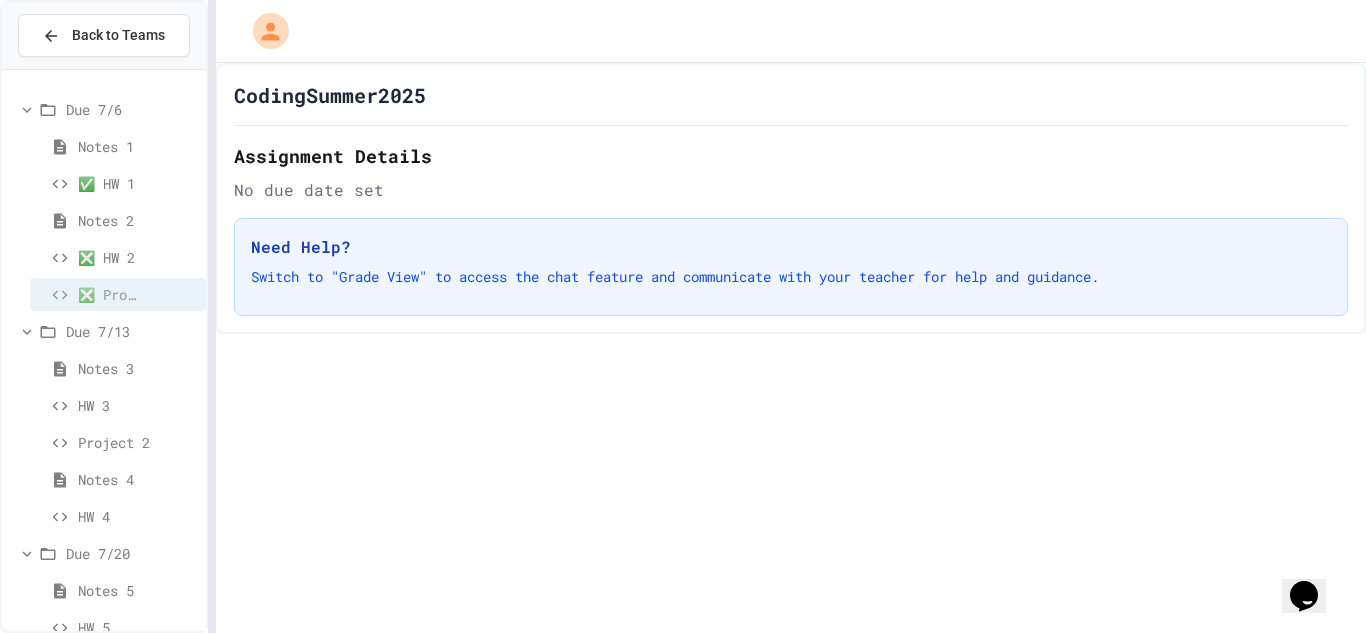 click on "❎ Project 1" at bounding box center [109, 294] 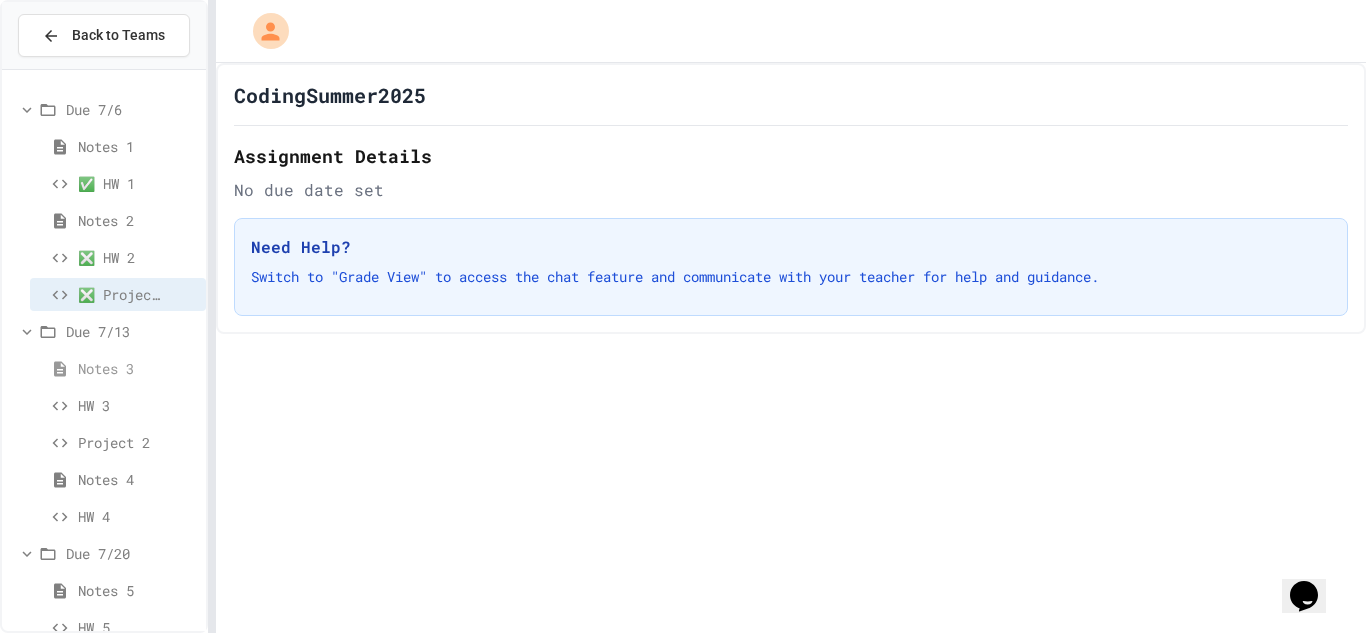 click on "Notes 3" at bounding box center [109, 368] 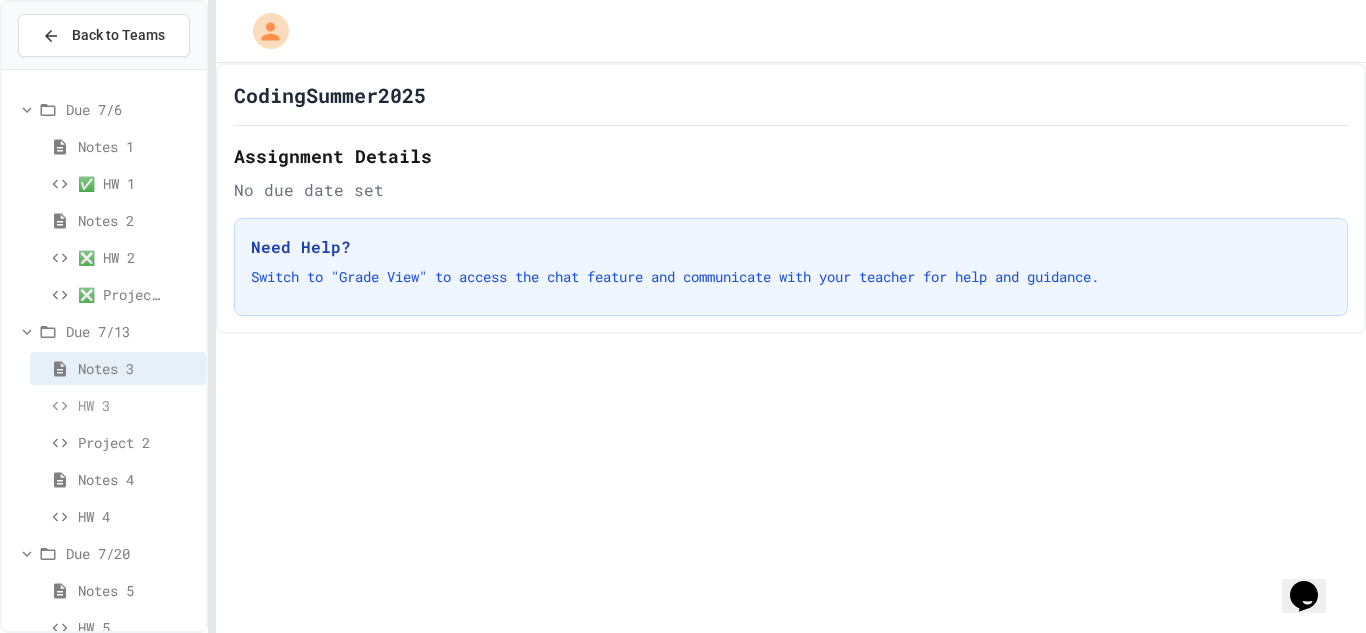 click on "HW 3" at bounding box center (109, 405) 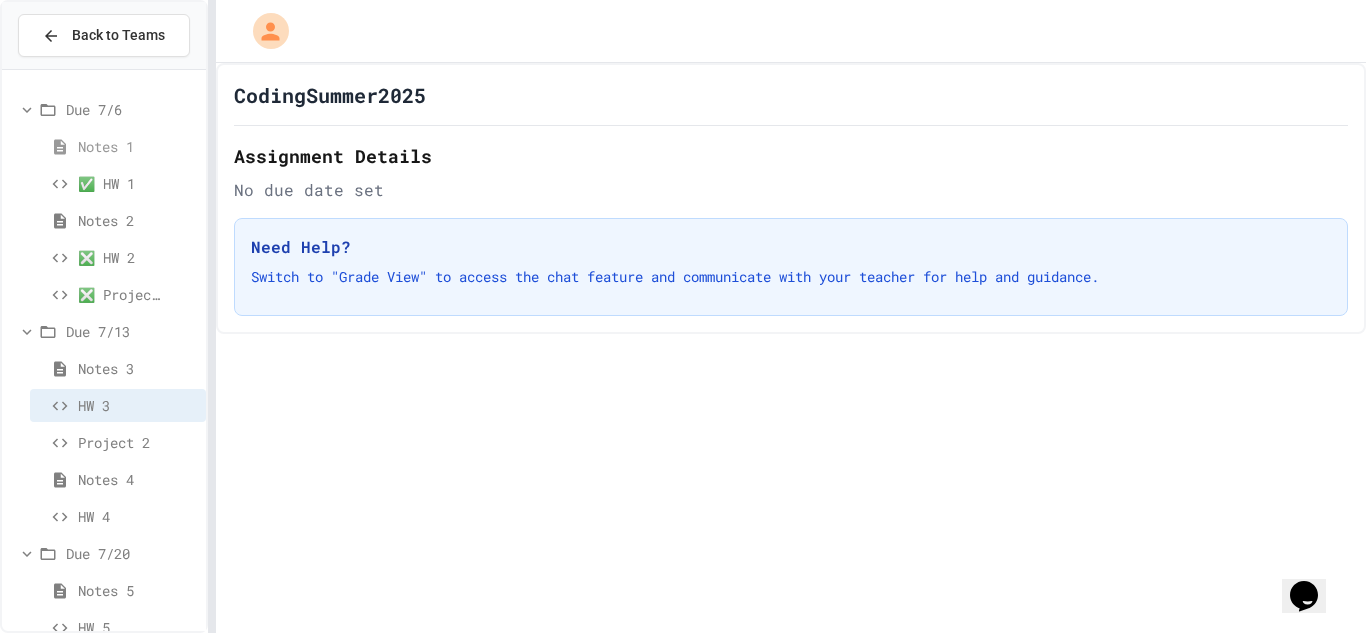 click on "Notes 1" at bounding box center [109, 146] 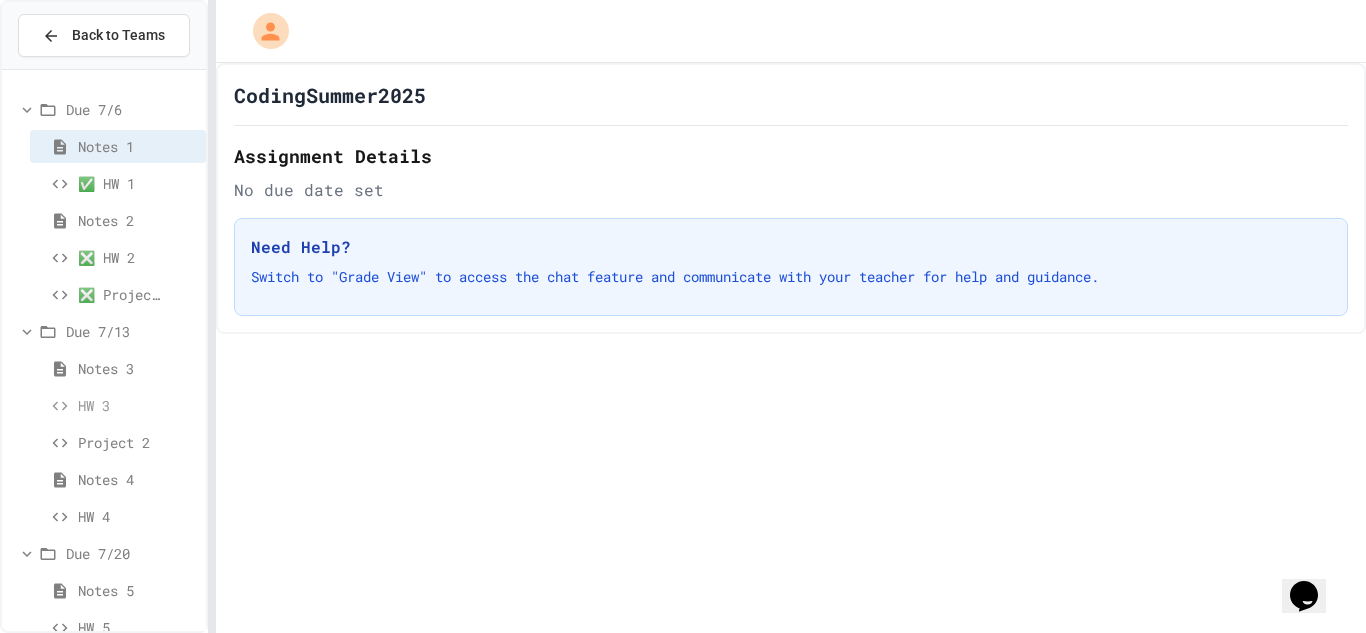 click on "HW 3" at bounding box center [109, 405] 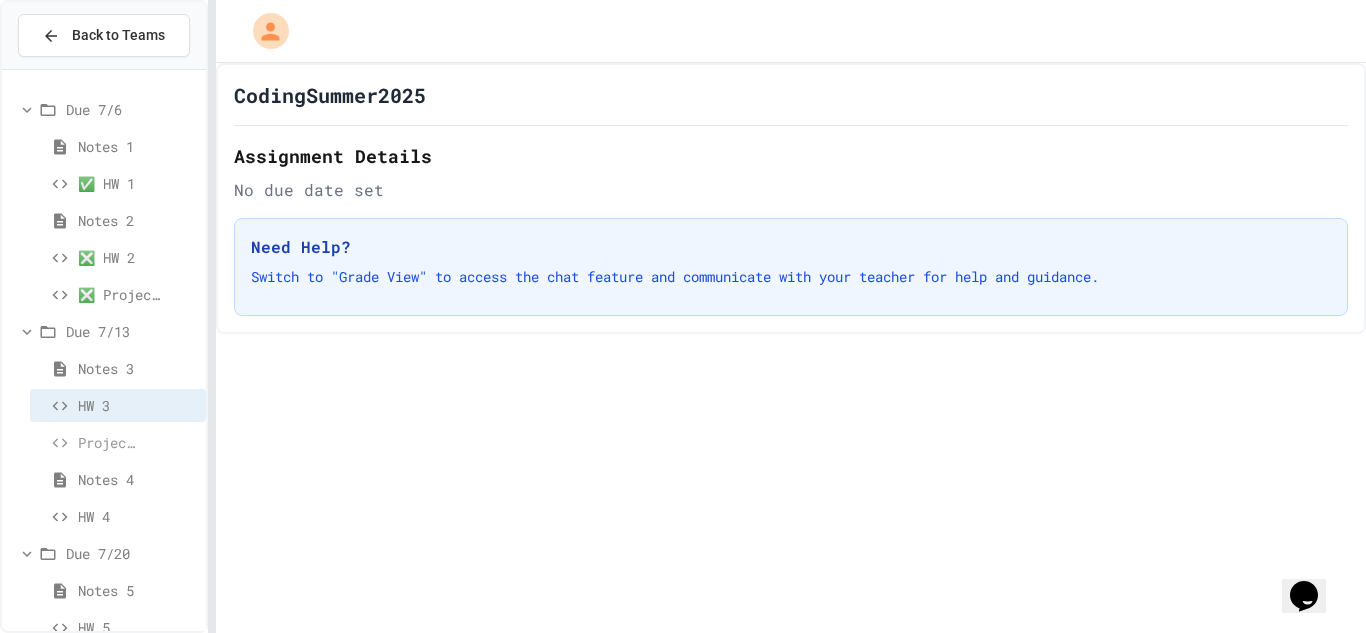 click on "Project 2" at bounding box center [109, 442] 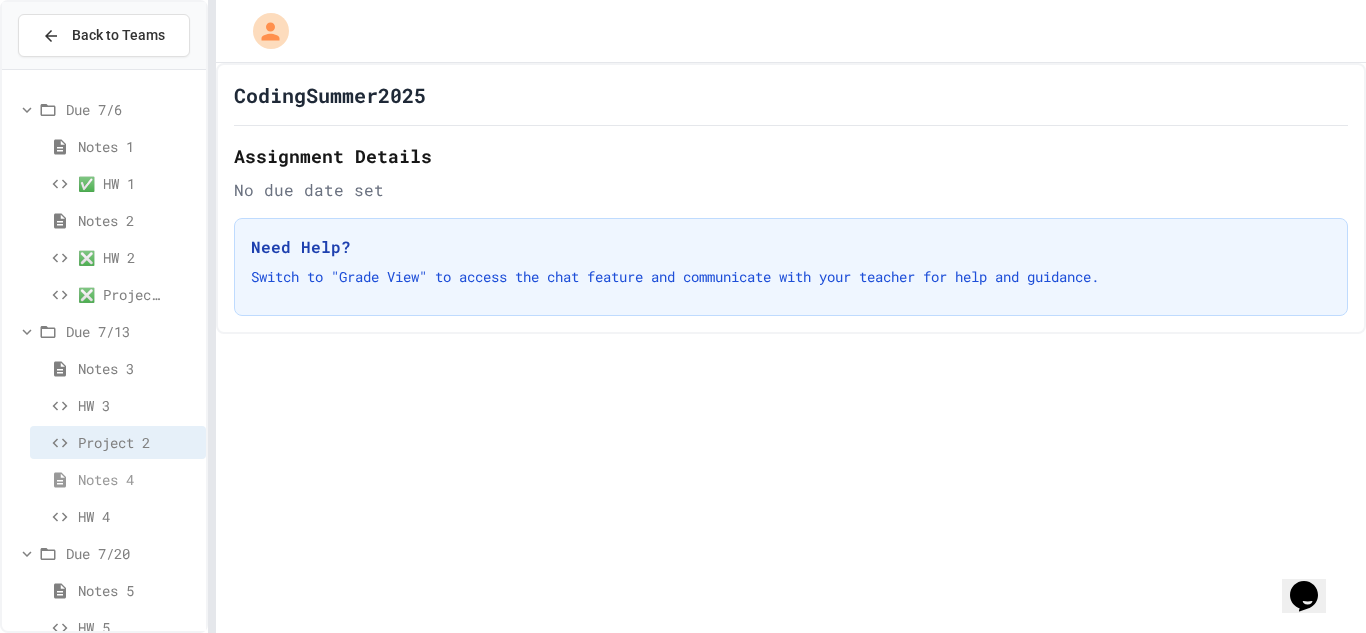click on "Notes 4" at bounding box center [118, 479] 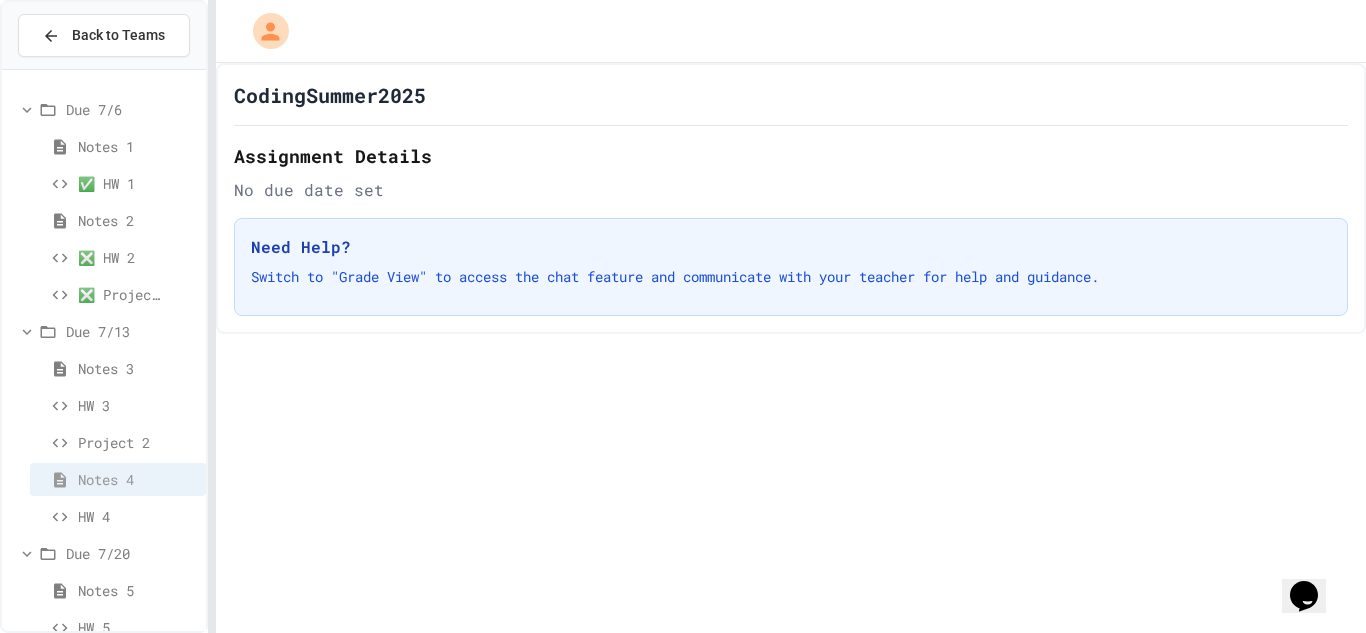 click on "Notes 4" at bounding box center (118, 479) 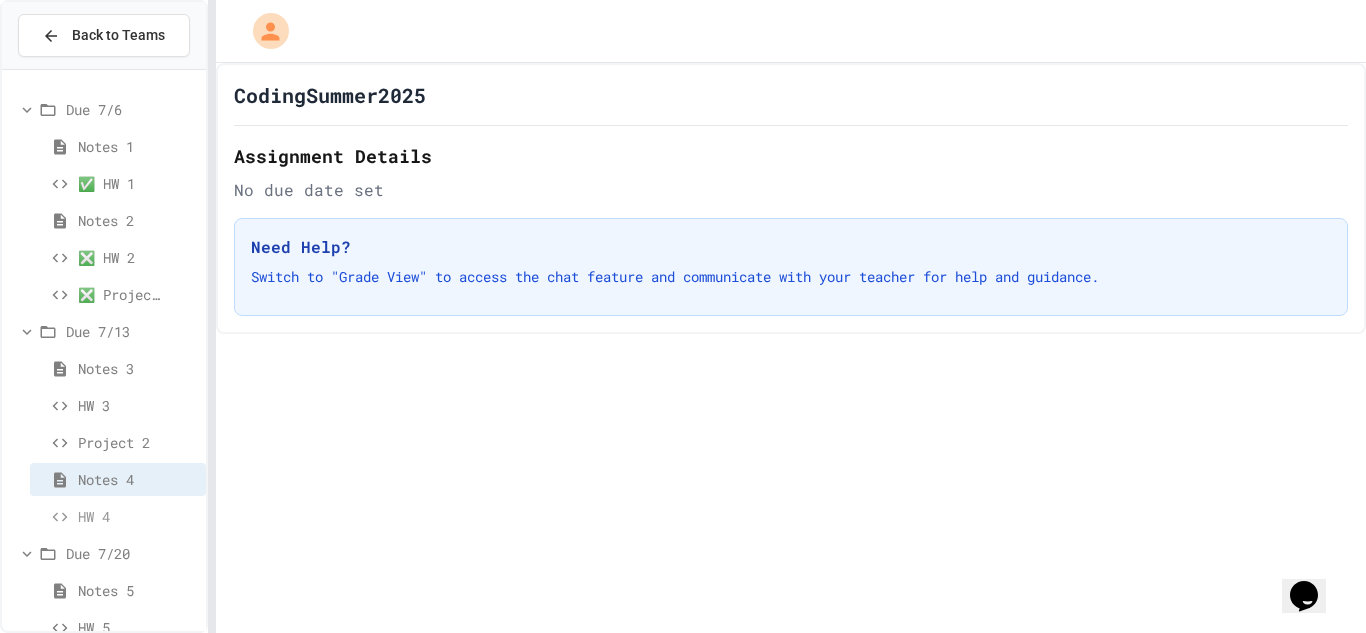 click on "HW 4" at bounding box center [86, 516] 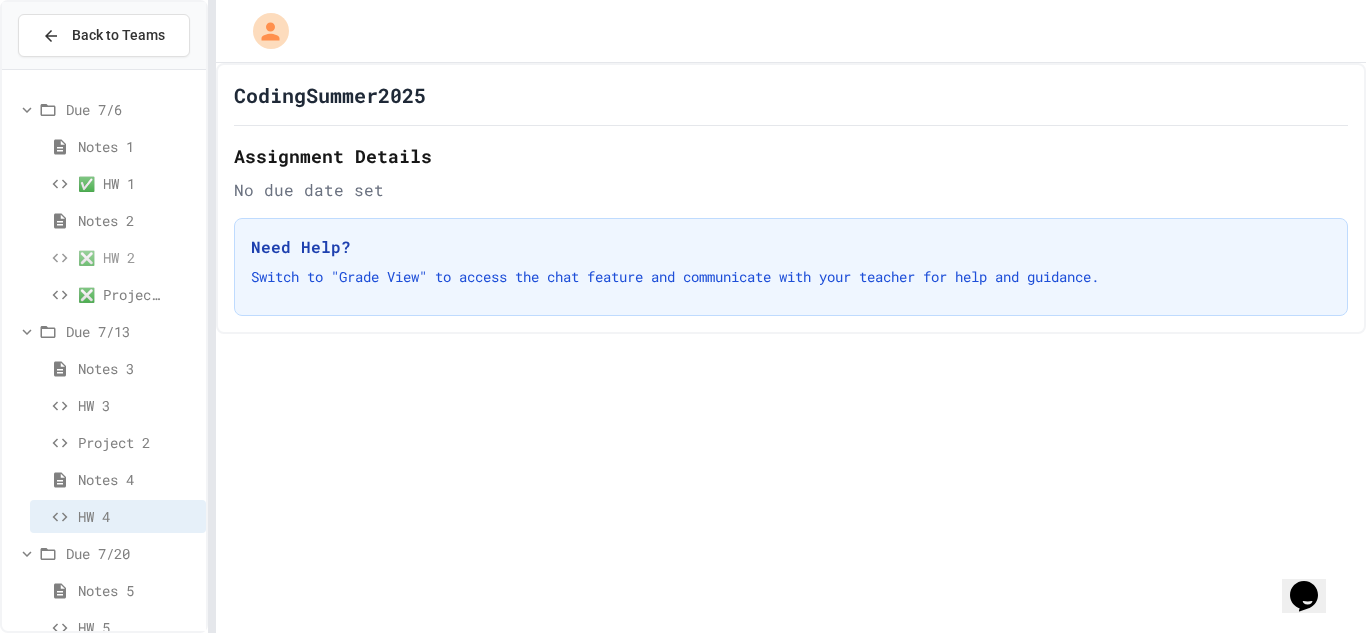 click on "❎ HW 2" at bounding box center (109, 257) 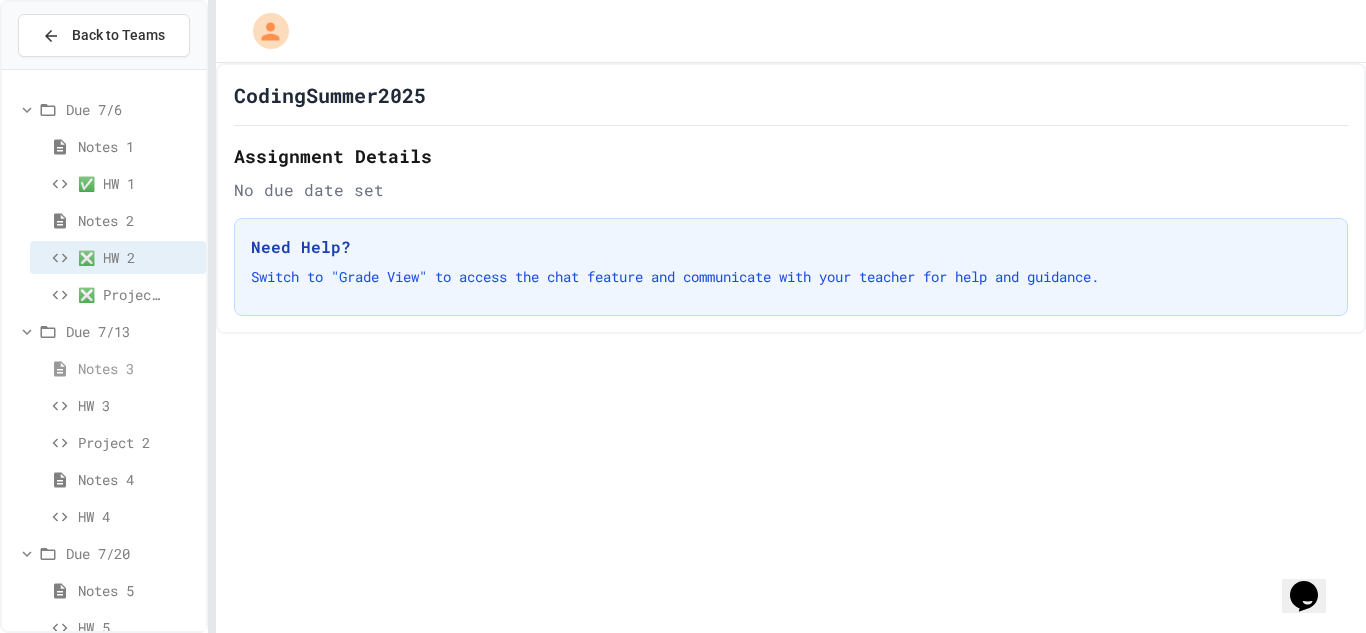 click on "Notes 3" at bounding box center (109, 368) 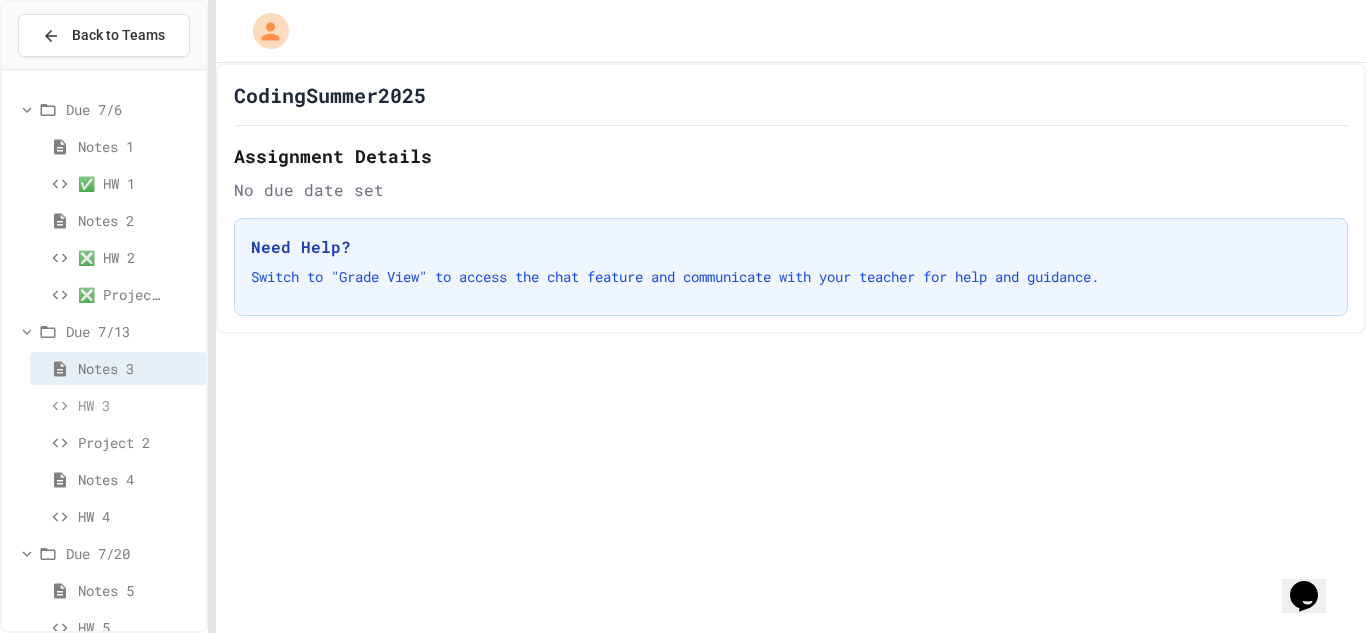 click on "HW 3" at bounding box center (109, 405) 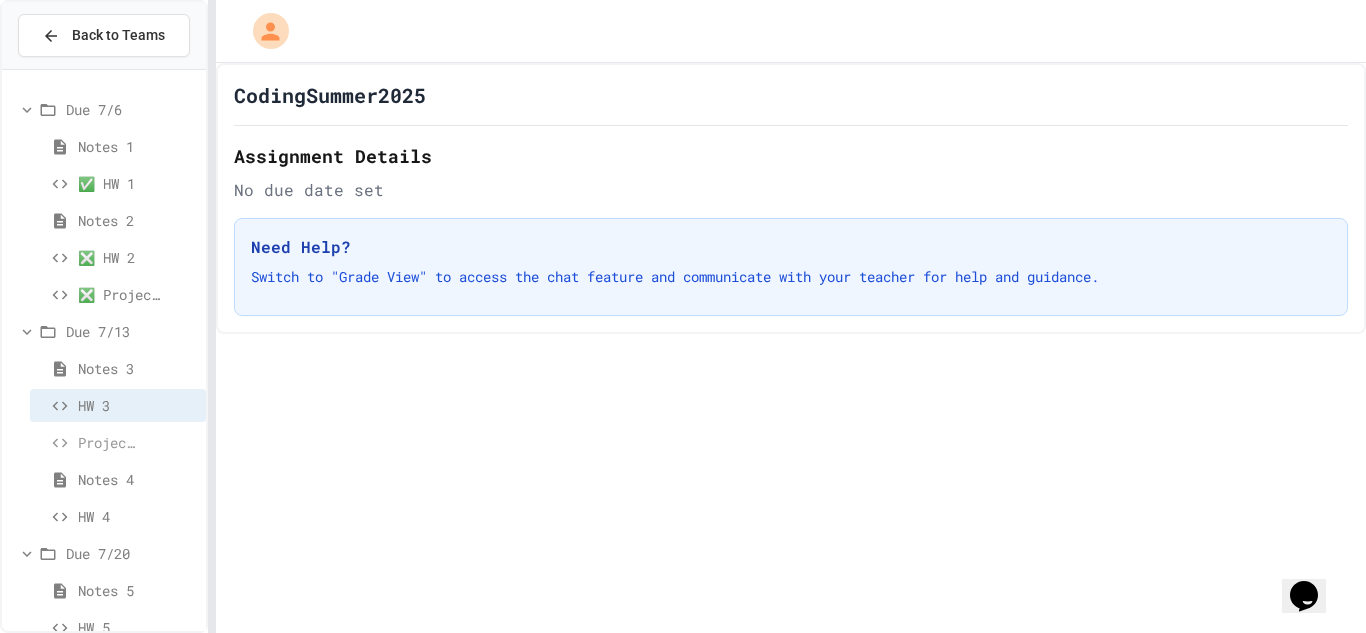 click on "Project 2" at bounding box center (109, 442) 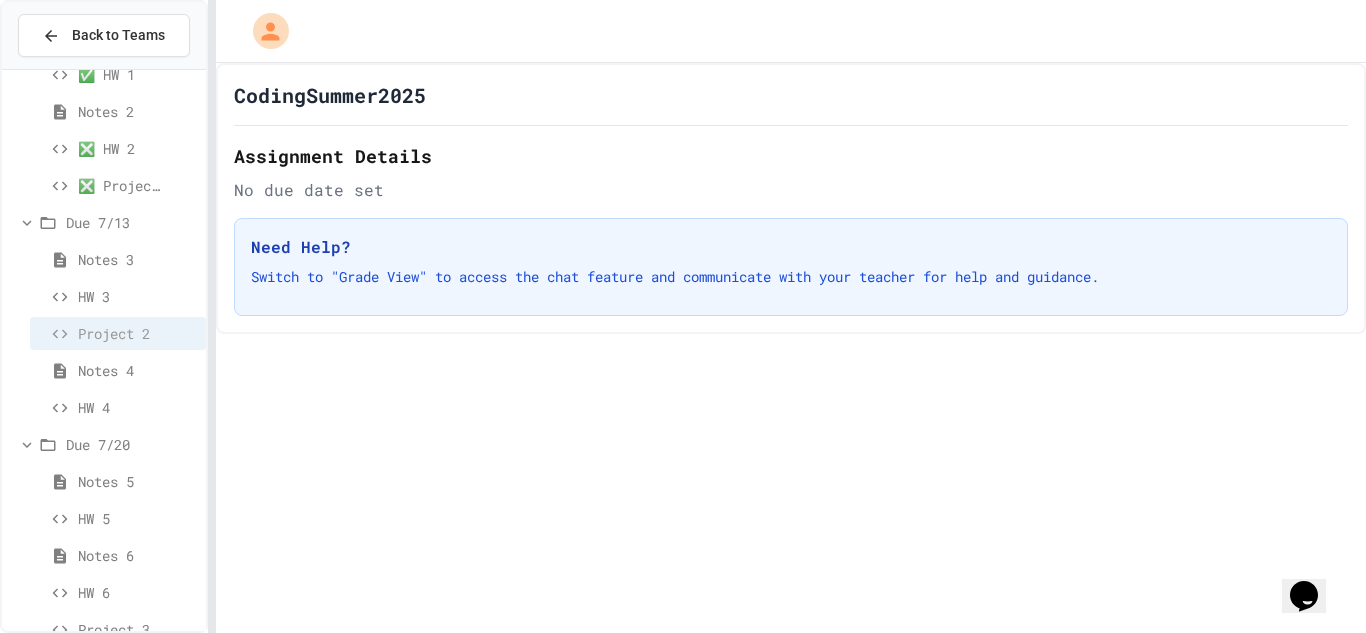 scroll, scrollTop: 110, scrollLeft: 0, axis: vertical 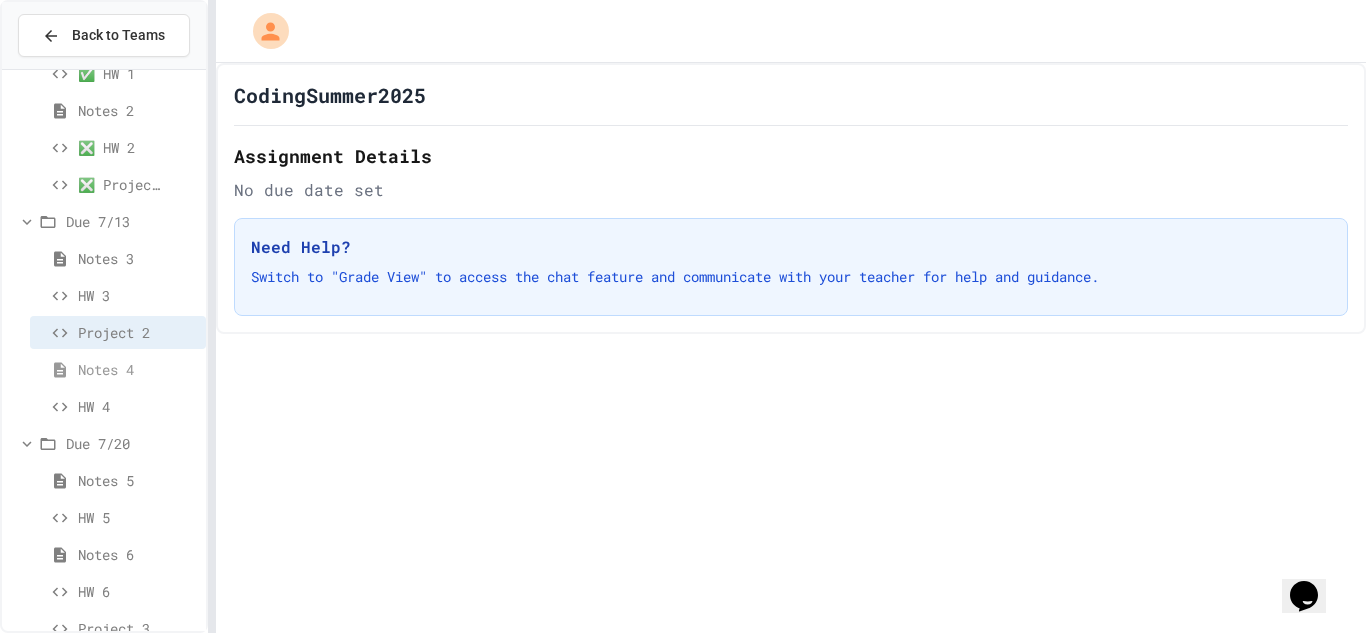 click on "Notes 4" at bounding box center [109, 369] 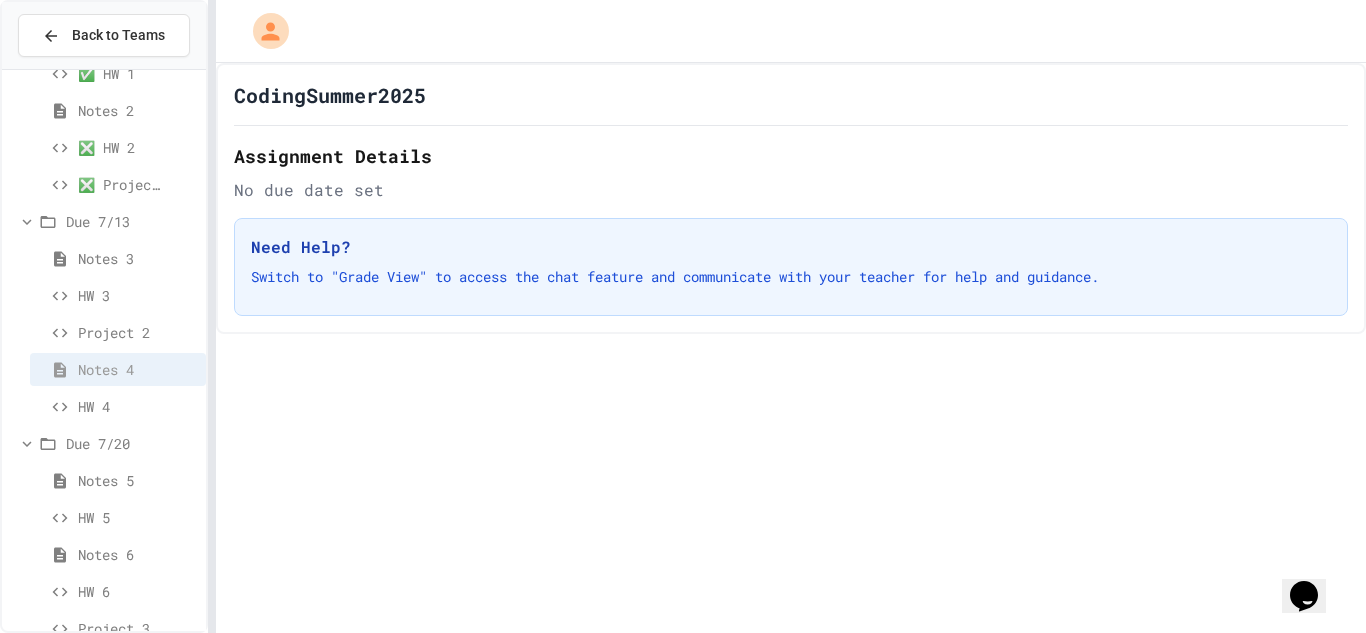 scroll, scrollTop: 189, scrollLeft: 0, axis: vertical 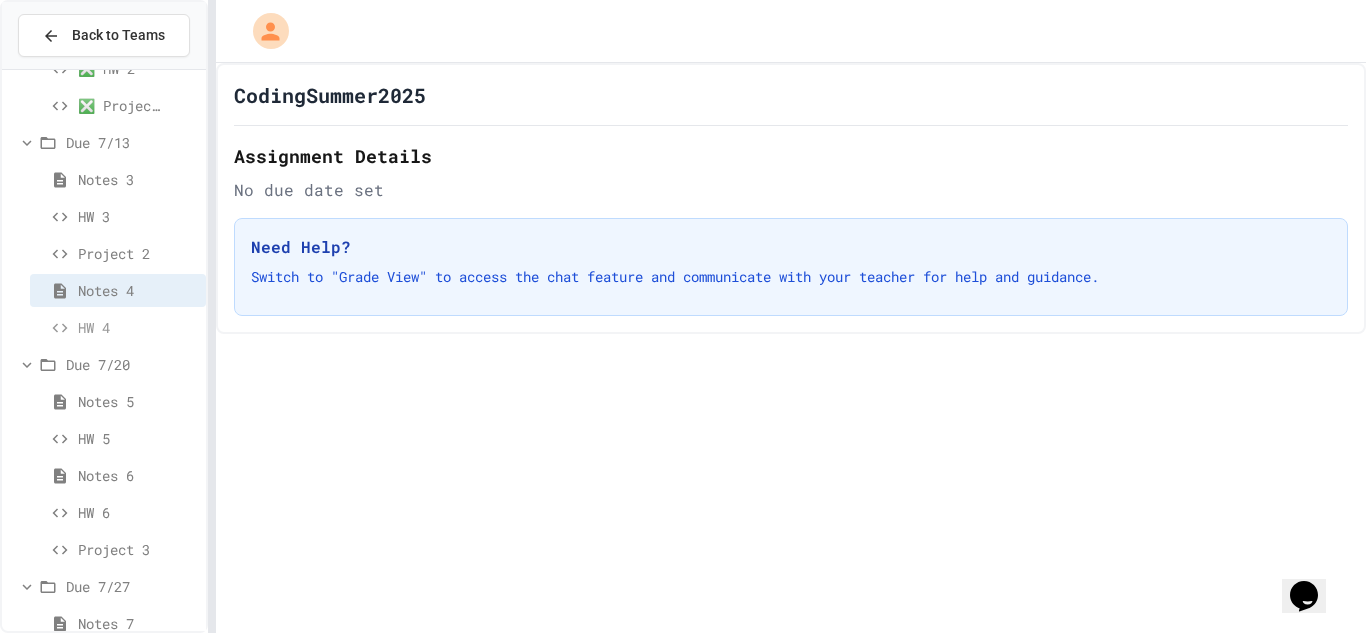click on "HW 4" at bounding box center (109, 327) 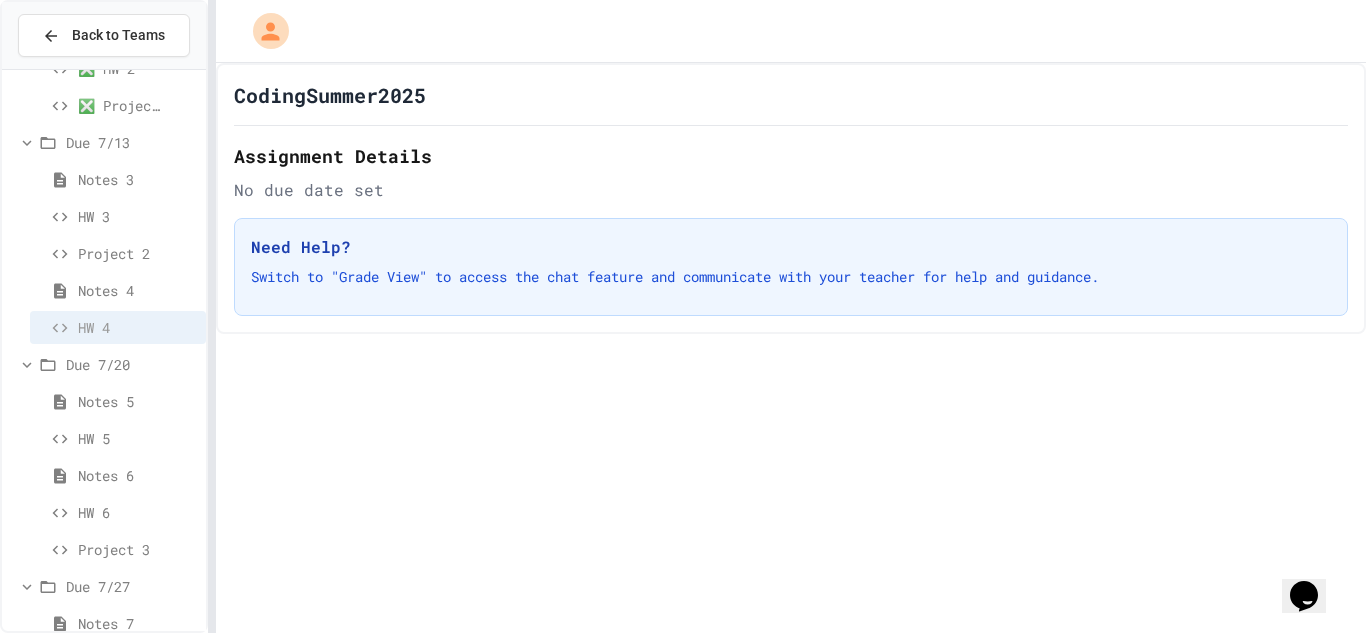 scroll, scrollTop: 314, scrollLeft: 0, axis: vertical 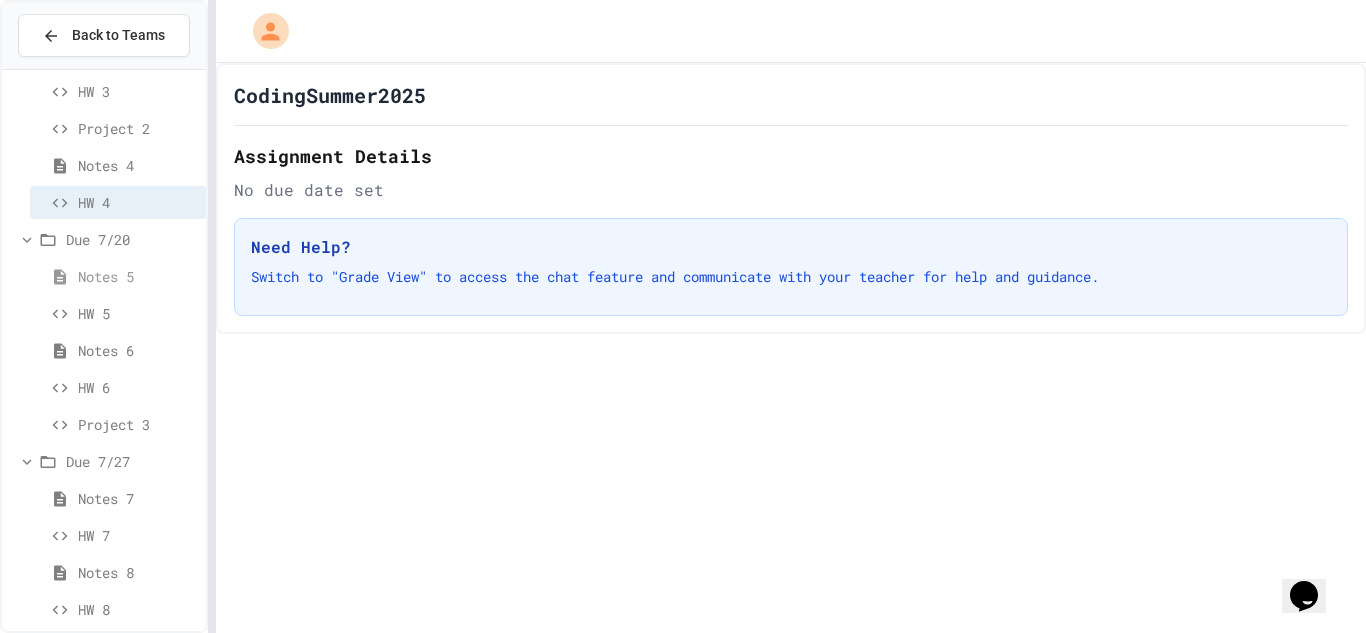 click on "Notes 5" at bounding box center (109, 276) 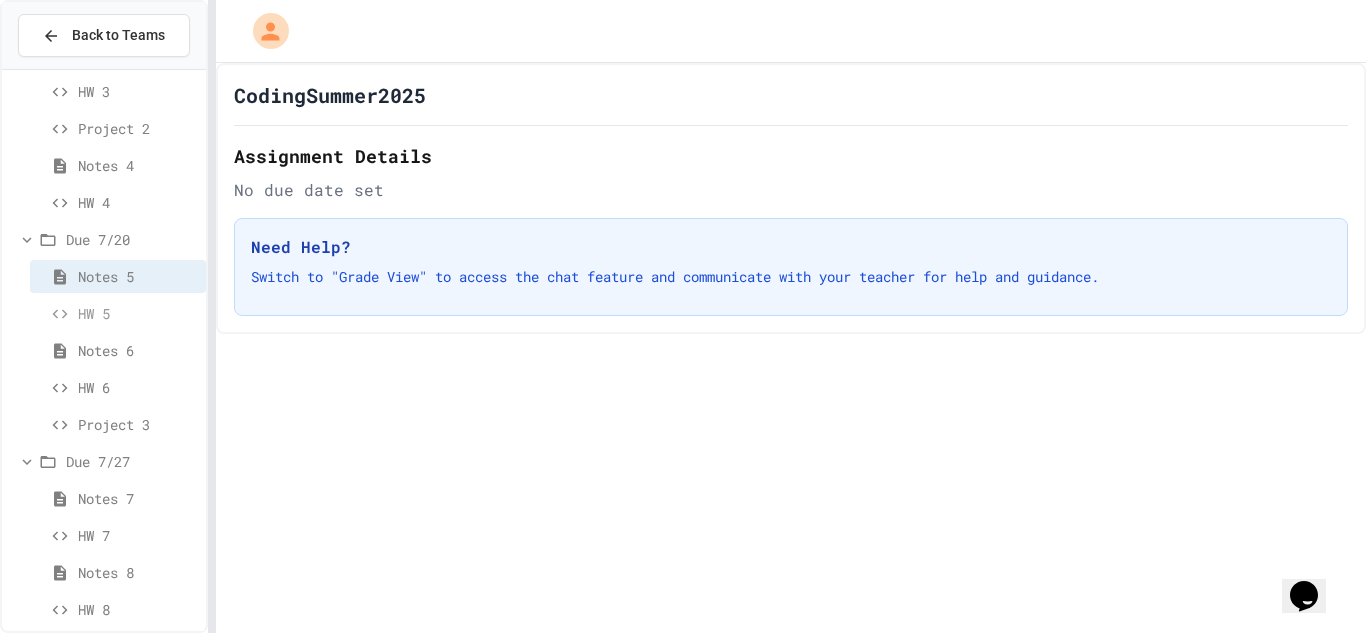 click on "HW 5" at bounding box center (109, 313) 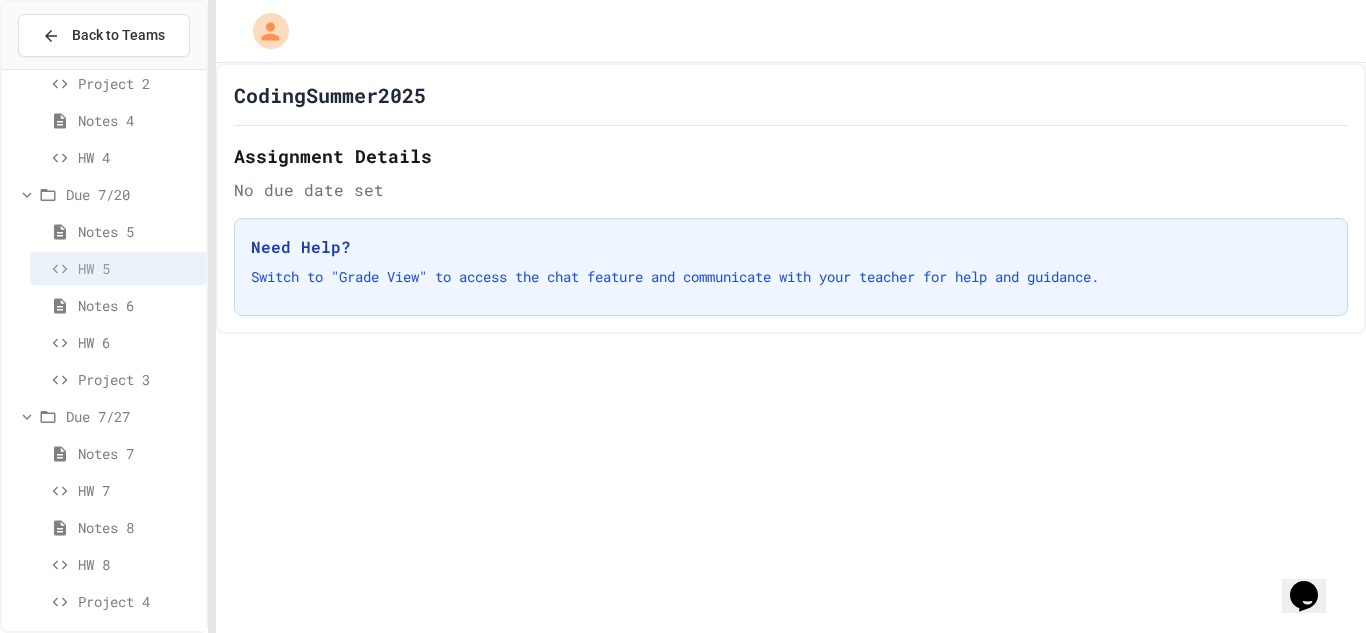 scroll, scrollTop: 360, scrollLeft: 0, axis: vertical 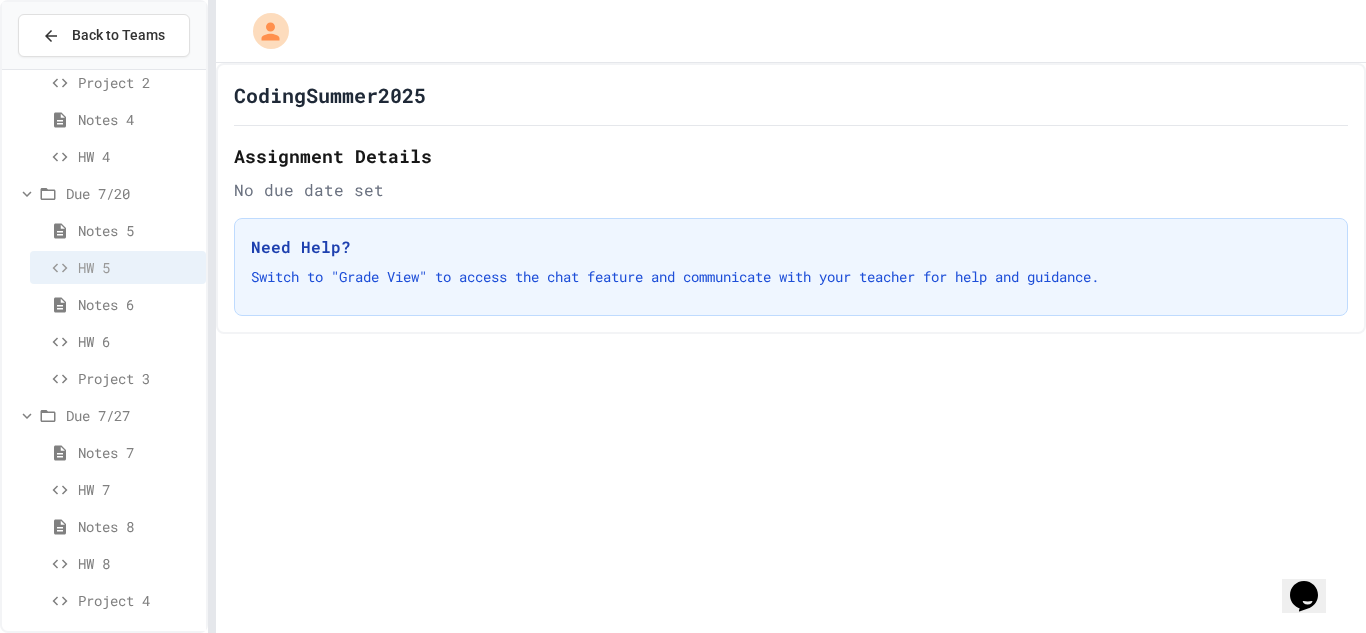 click on "Notes 6" at bounding box center [109, 304] 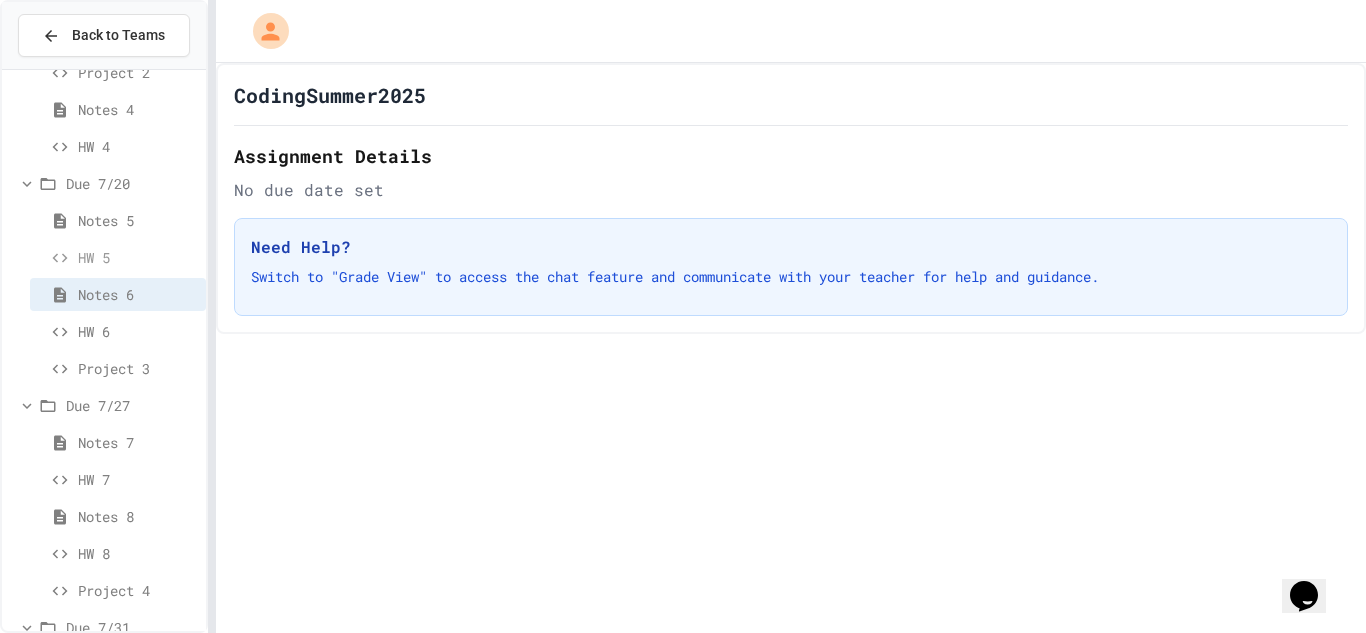 scroll, scrollTop: 378, scrollLeft: 0, axis: vertical 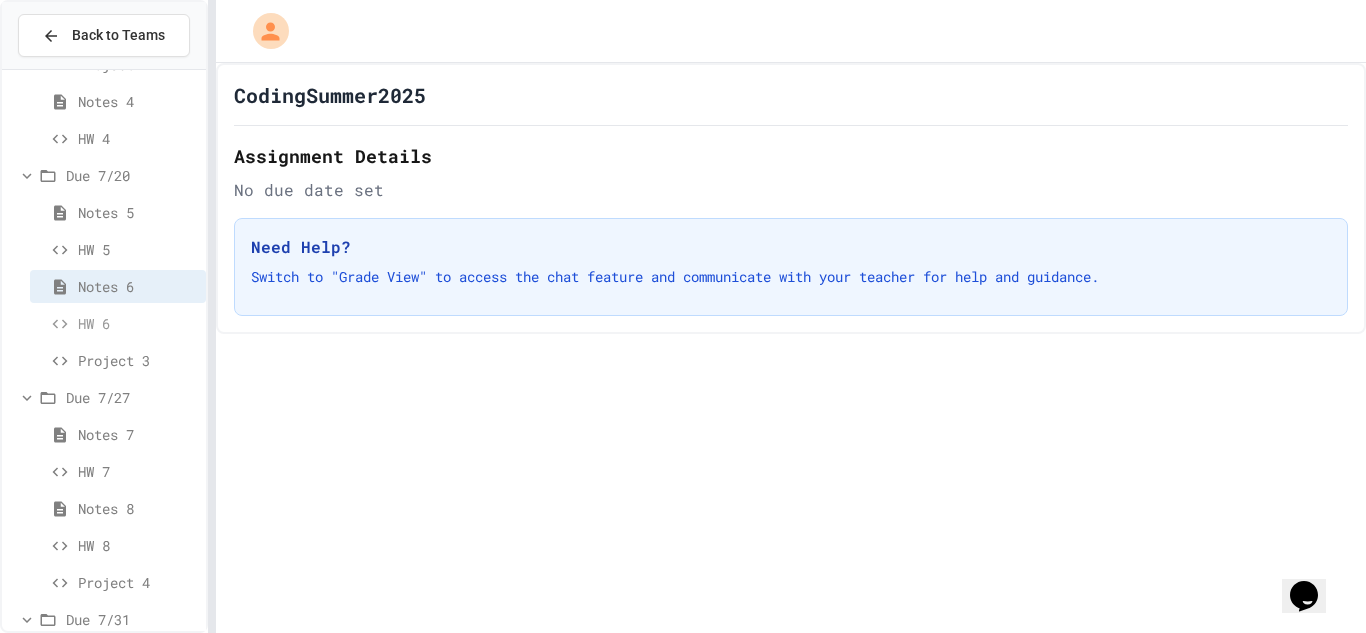 click on "HW 6" at bounding box center [109, 323] 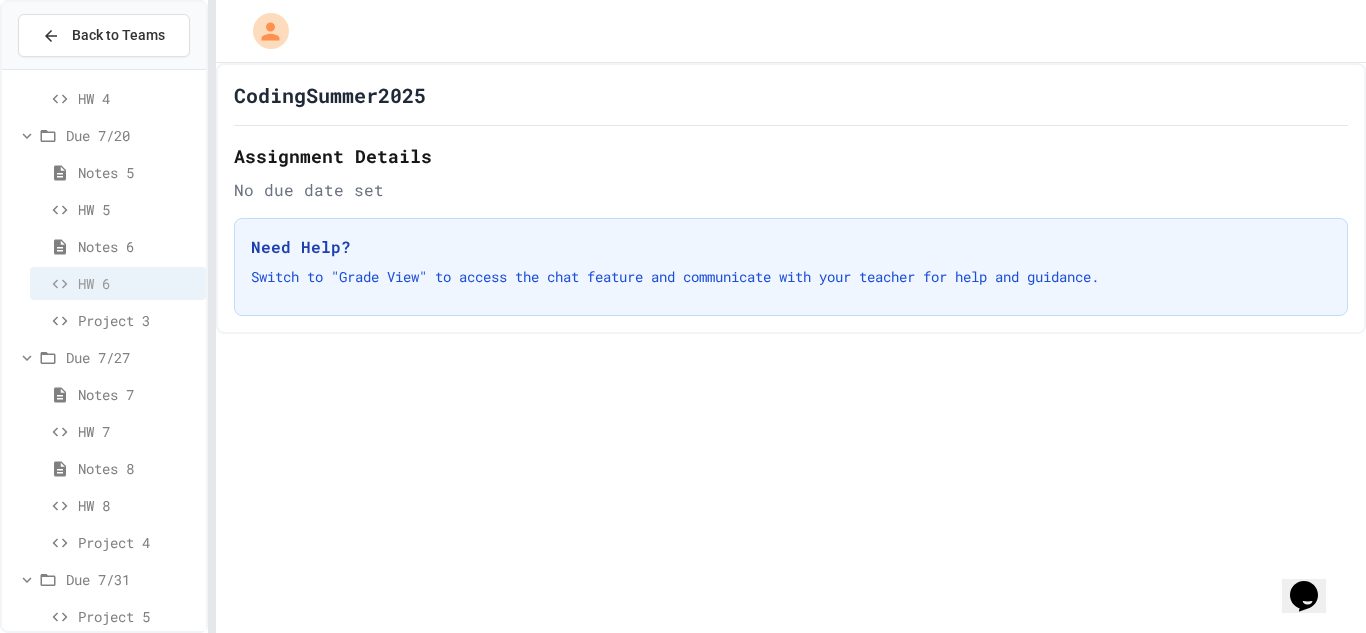 scroll, scrollTop: 419, scrollLeft: 0, axis: vertical 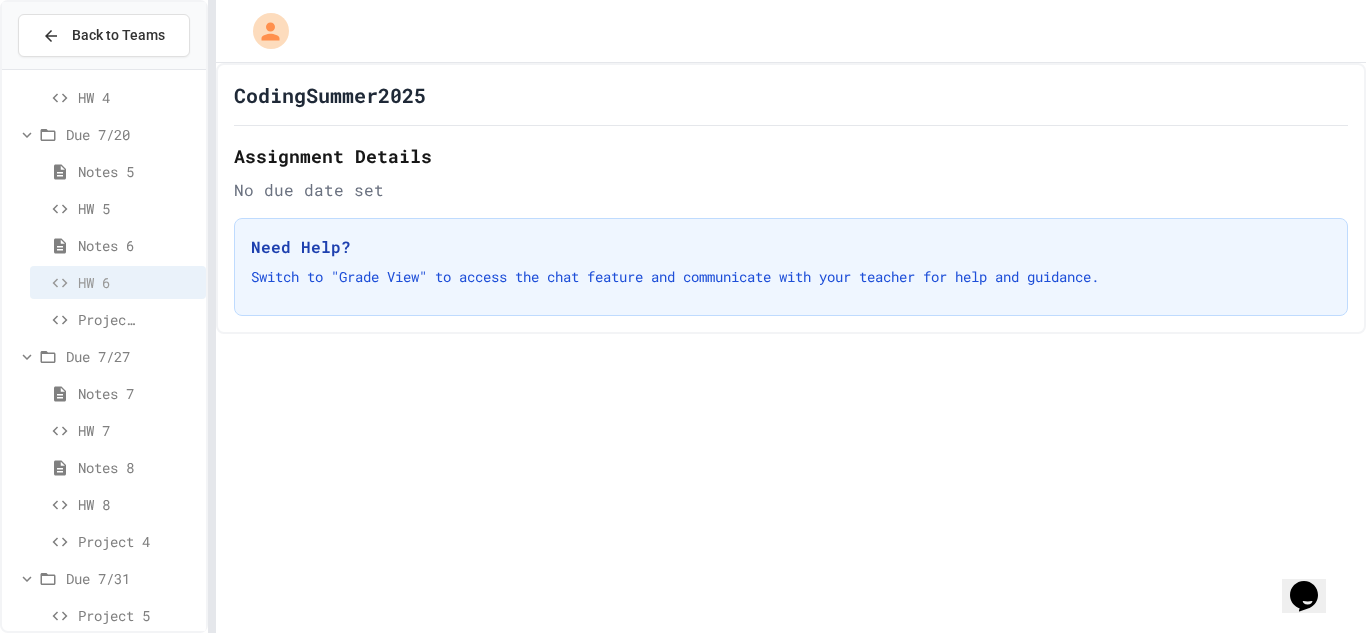 click on "Project 3" at bounding box center (109, 319) 